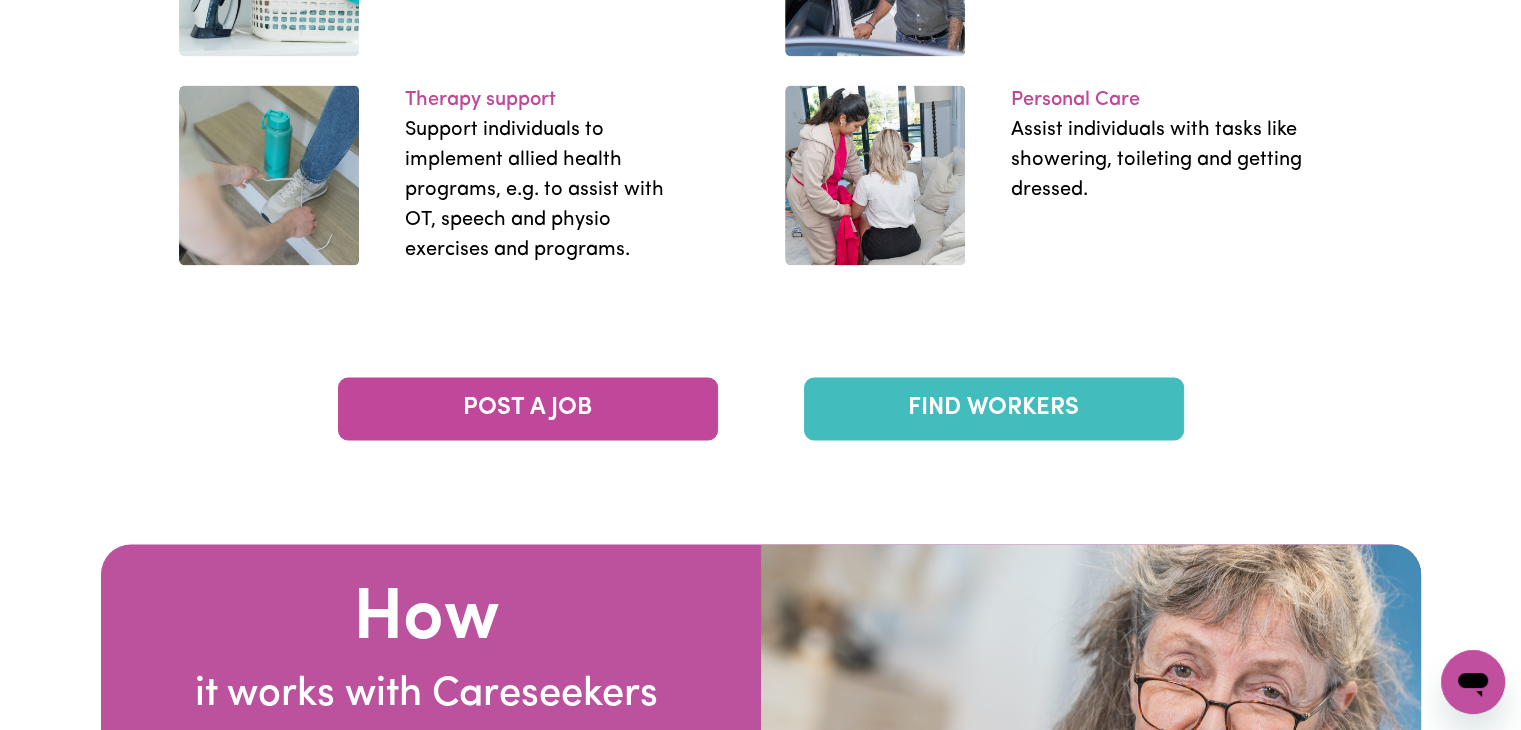 scroll, scrollTop: 0, scrollLeft: 0, axis: both 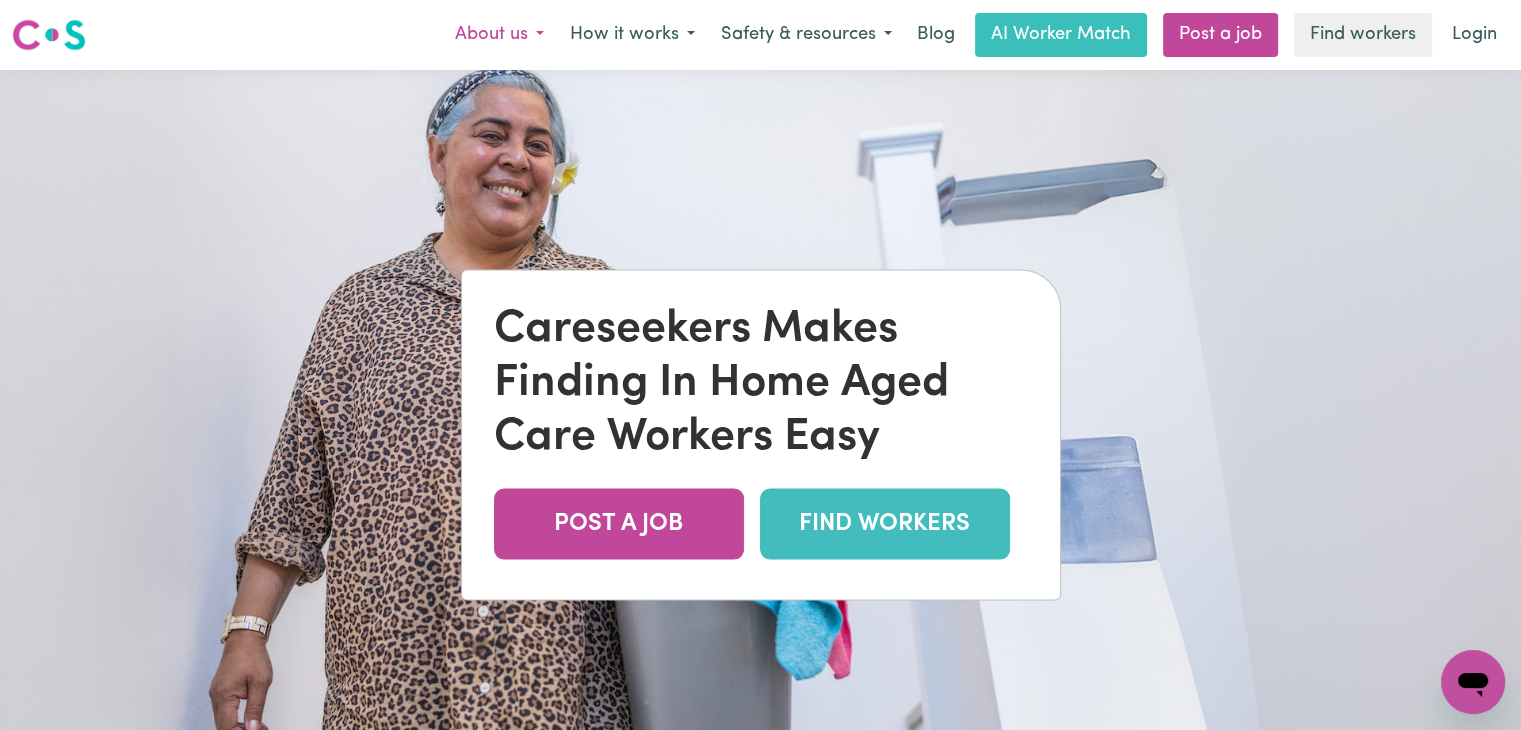 click on "About us" at bounding box center [499, 35] 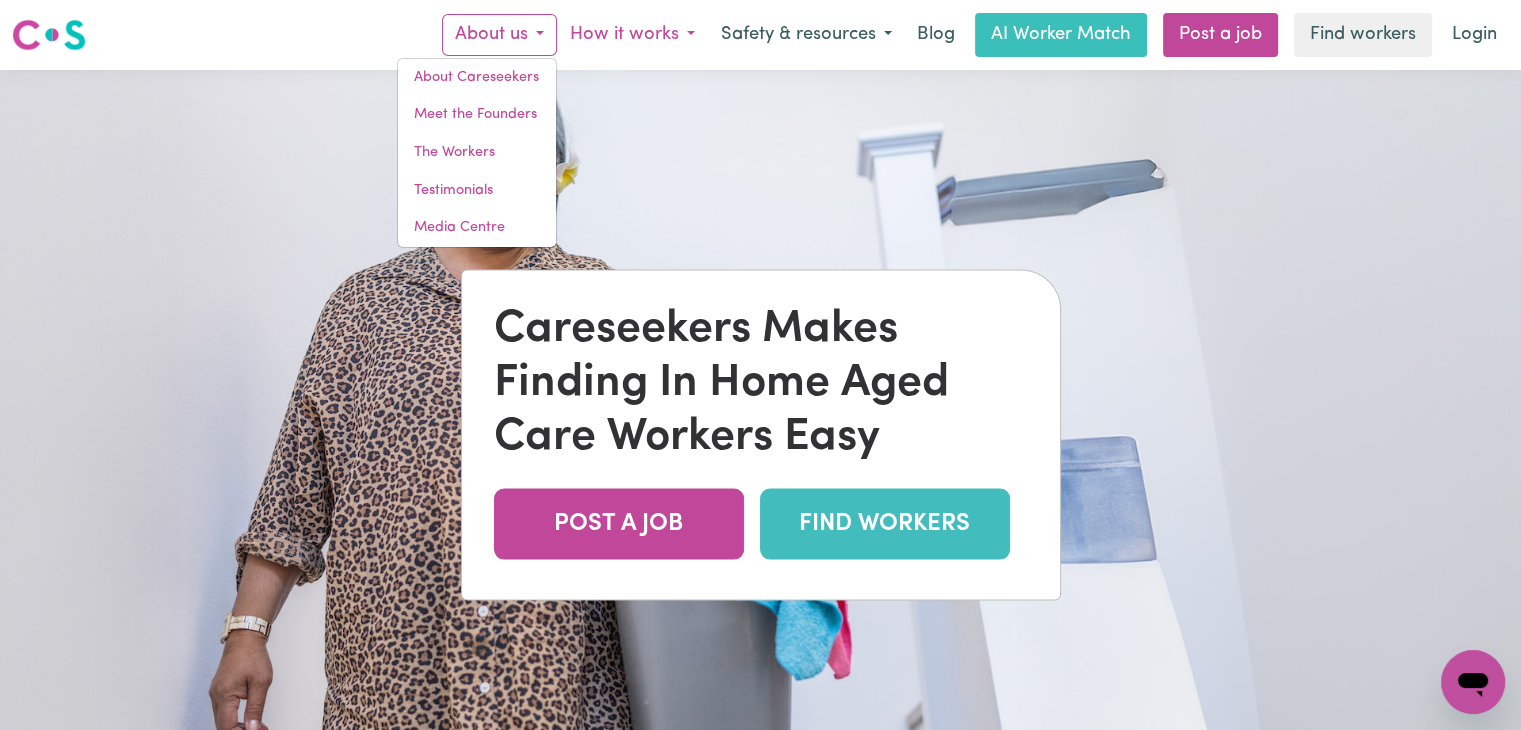 click on "How it works" at bounding box center (632, 35) 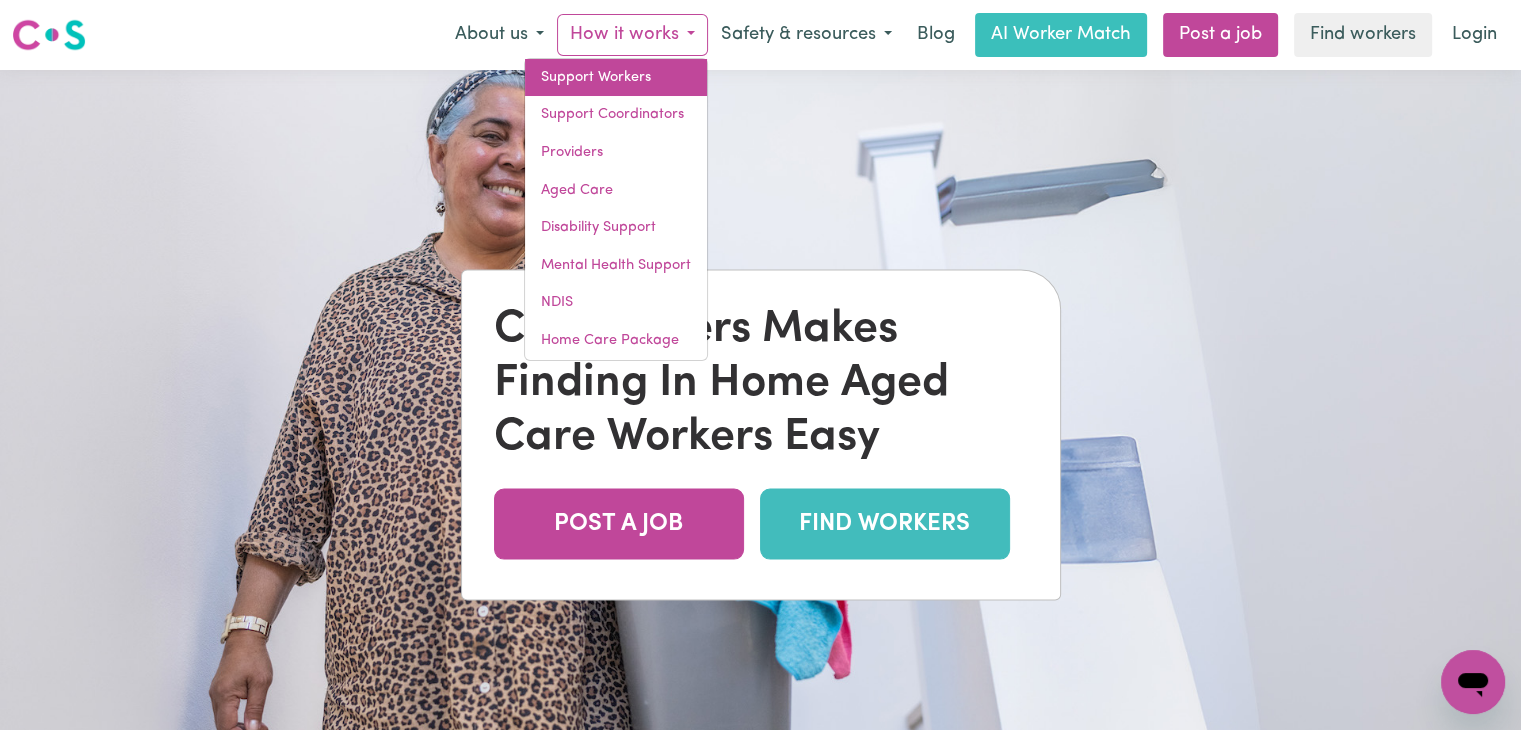 click on "Support Workers" at bounding box center (616, 78) 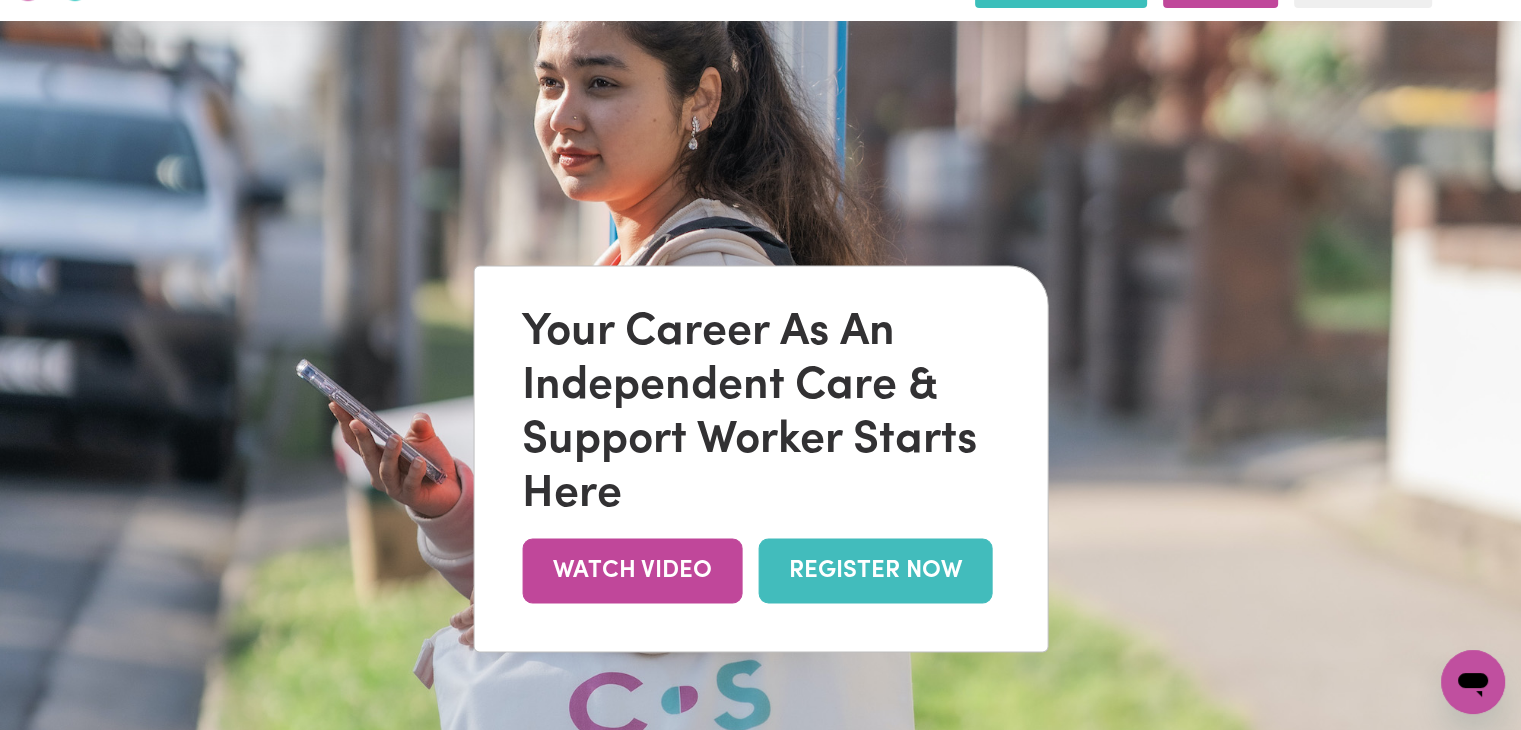 scroll, scrollTop: 0, scrollLeft: 0, axis: both 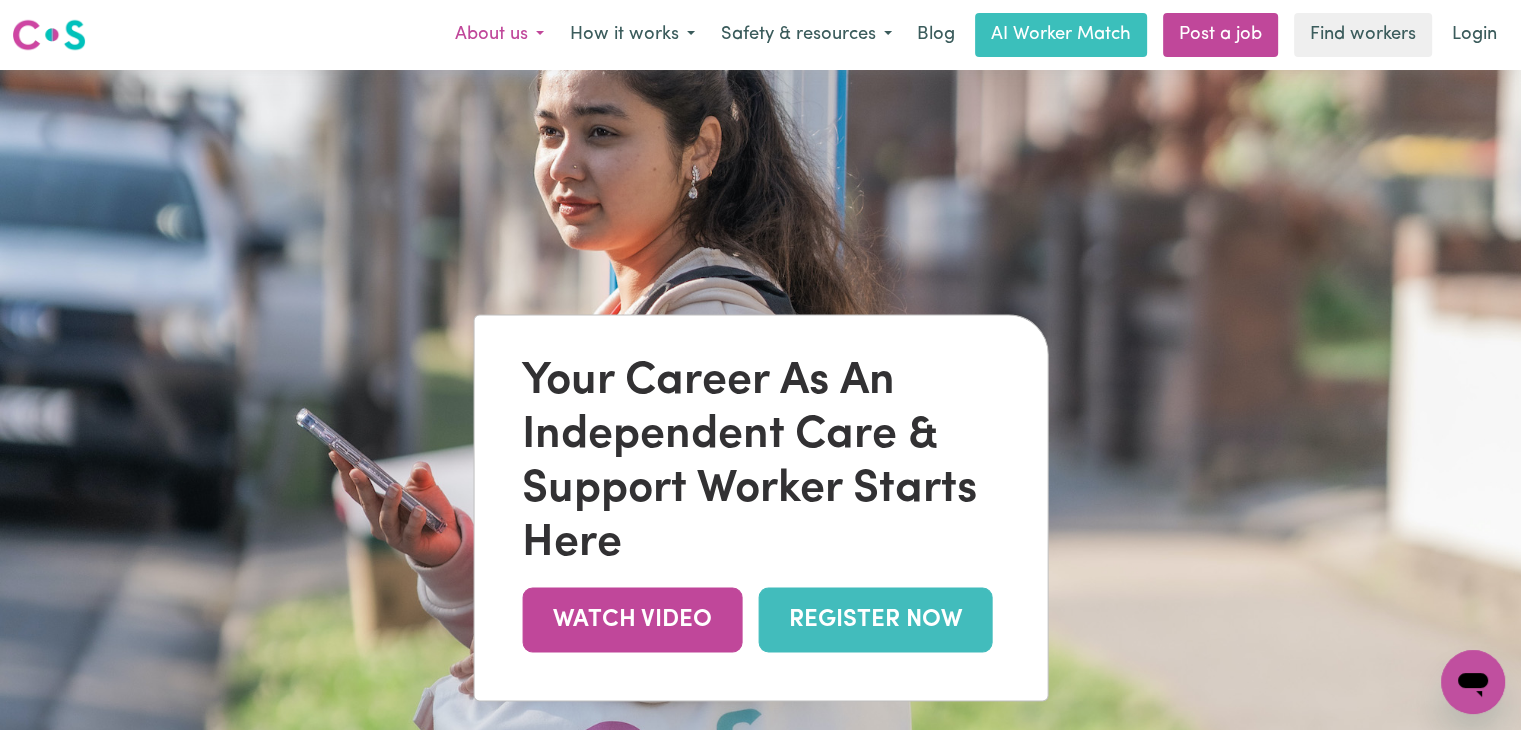 click on "About us" at bounding box center (499, 35) 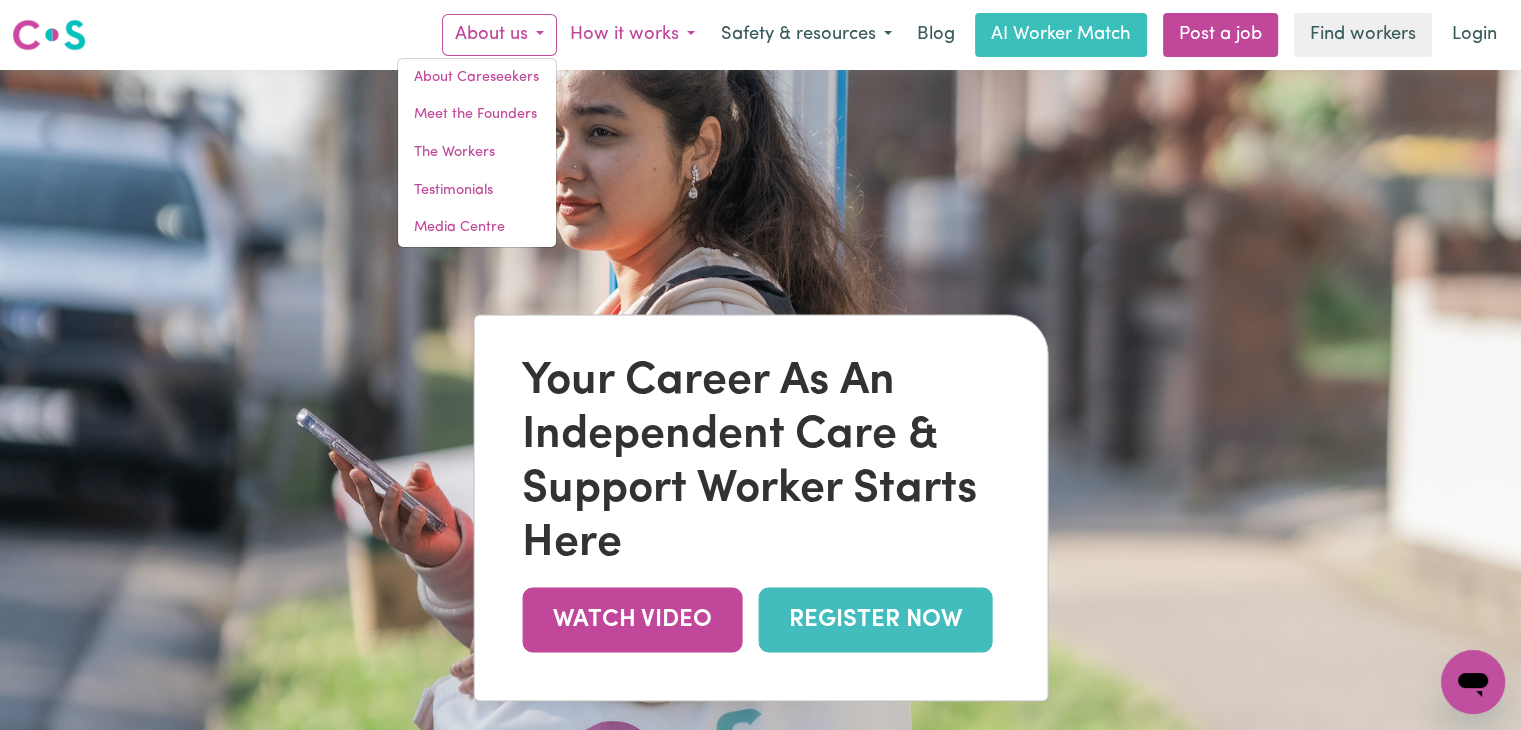 click on "How it works" at bounding box center (632, 35) 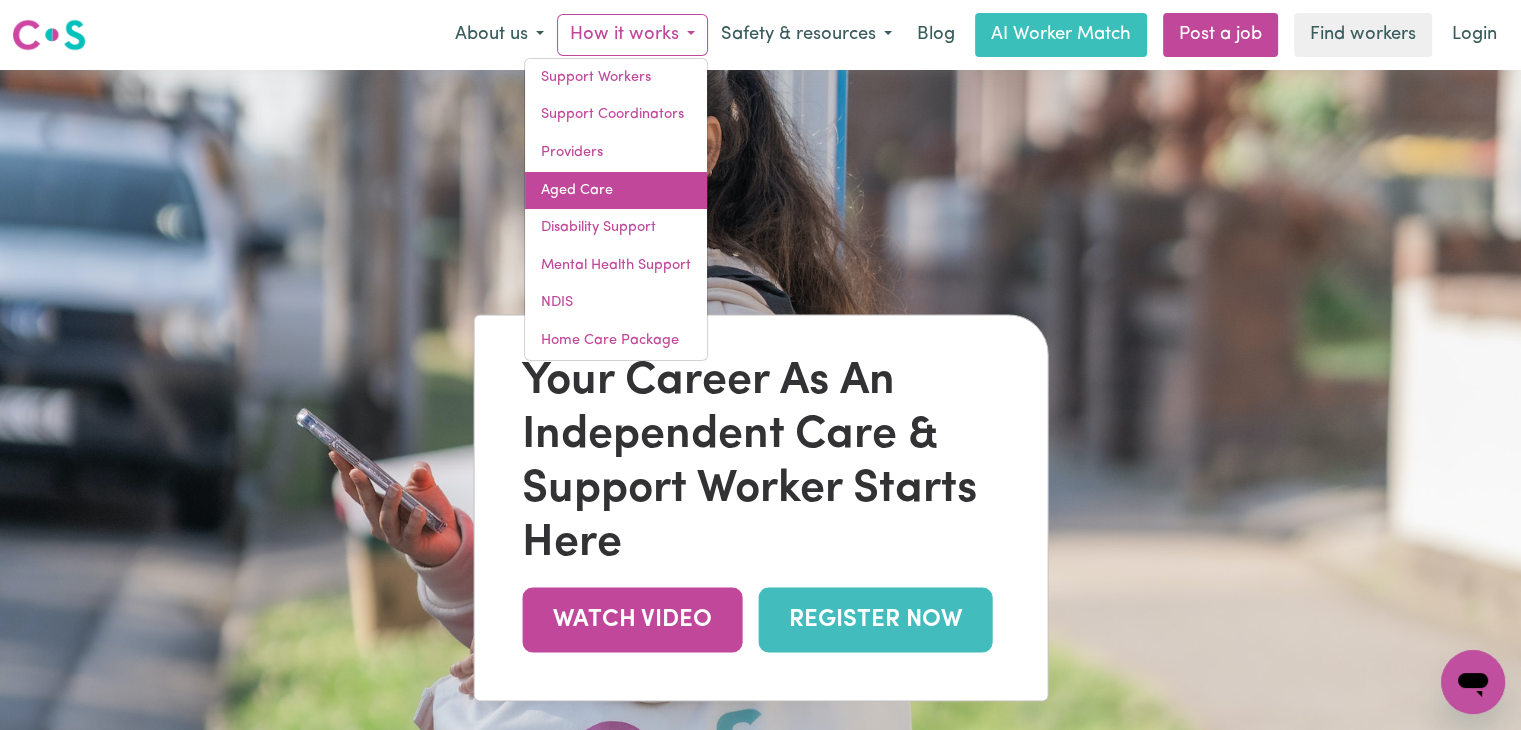 click on "Aged Care" at bounding box center [616, 191] 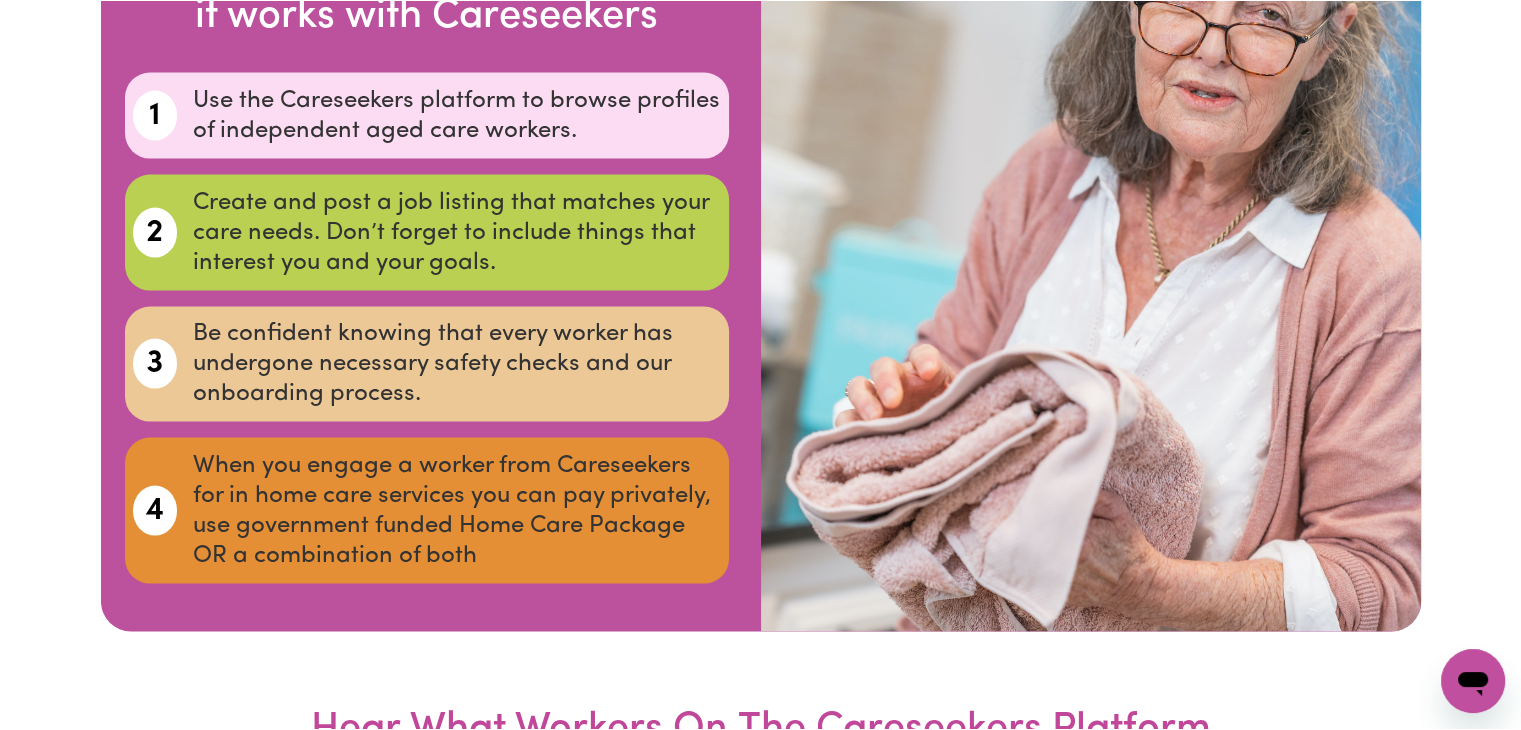scroll, scrollTop: 3970, scrollLeft: 0, axis: vertical 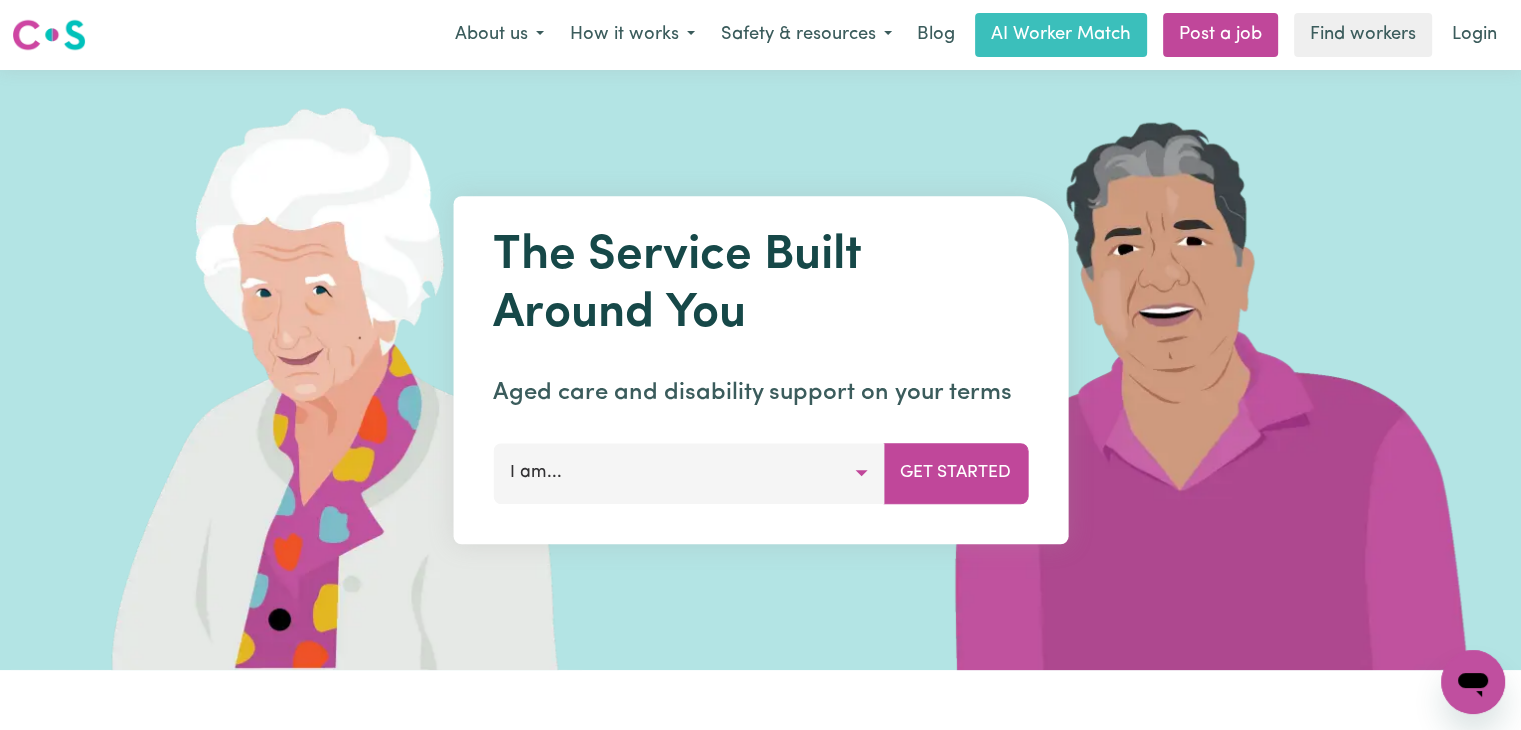 click on "I am..." at bounding box center [688, 473] 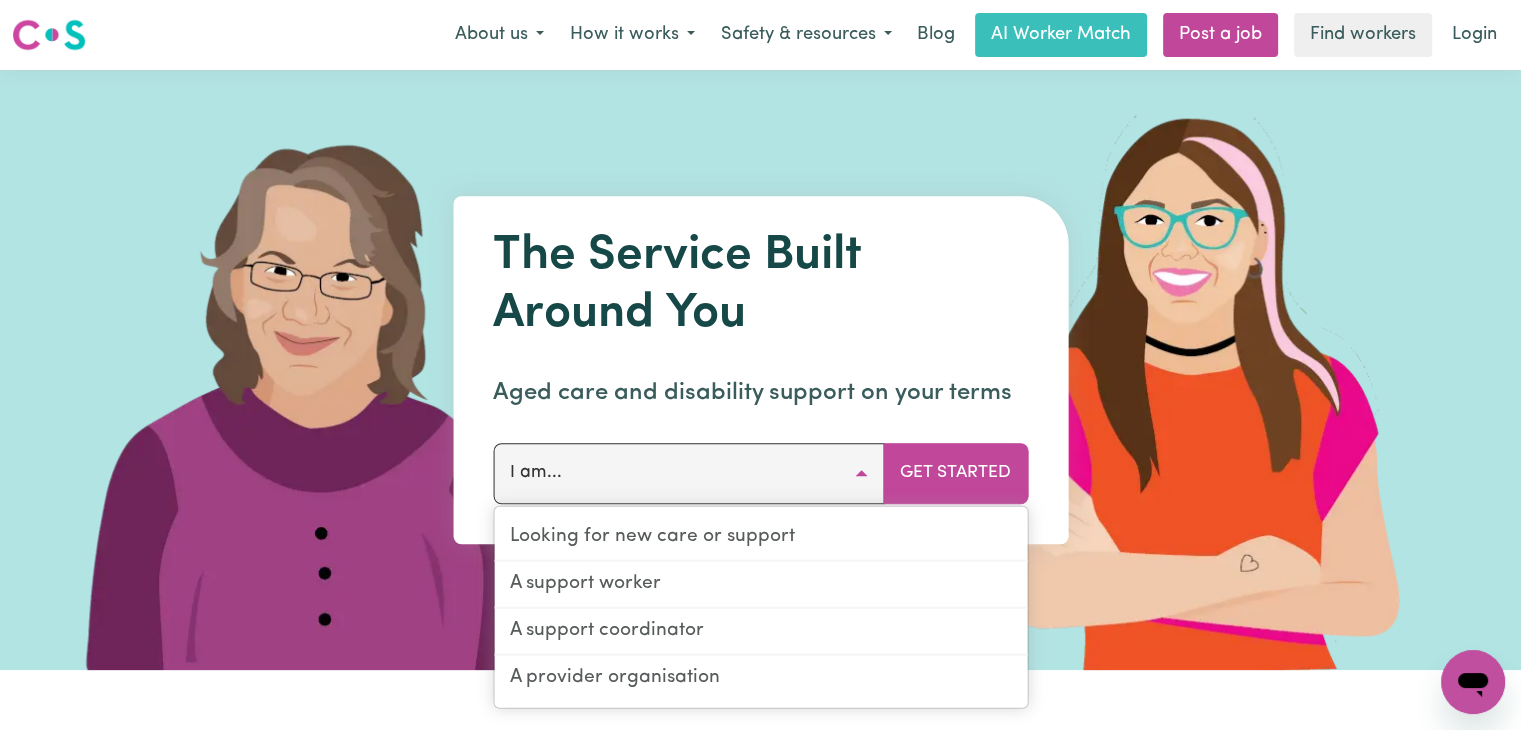 click on "Aged care and disability support on your terms" at bounding box center [760, 393] 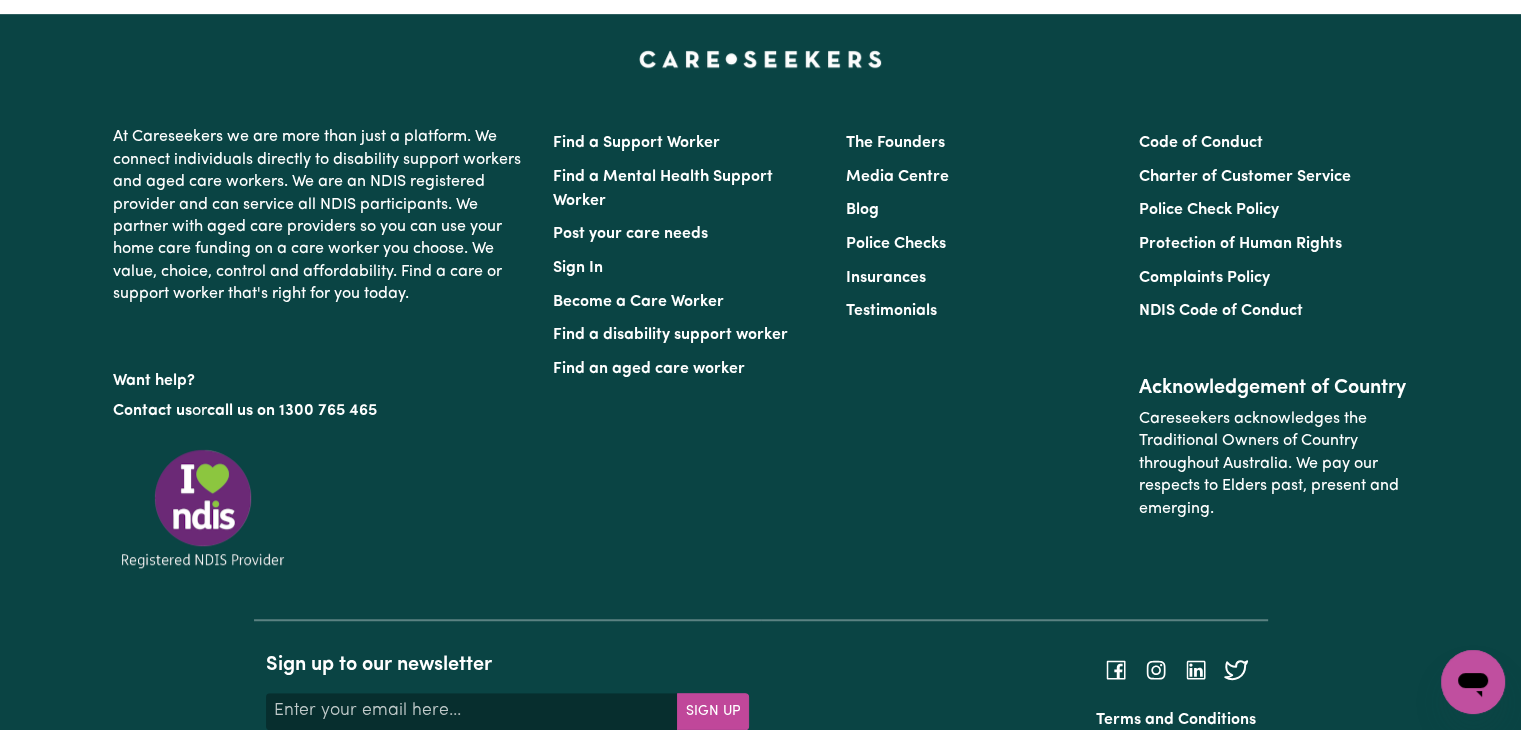scroll, scrollTop: 8637, scrollLeft: 0, axis: vertical 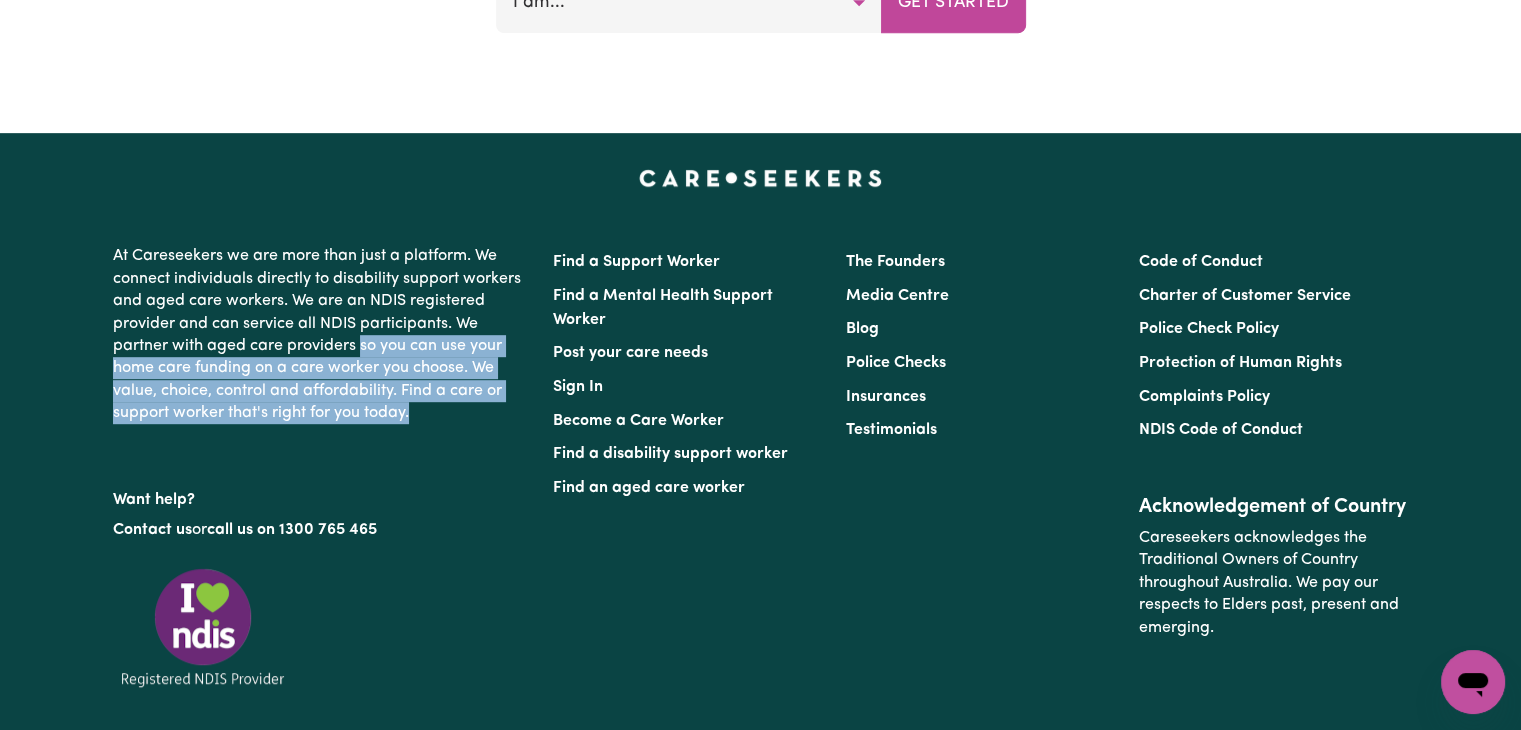 drag, startPoint x: 359, startPoint y: 346, endPoint x: 410, endPoint y: 416, distance: 86.608315 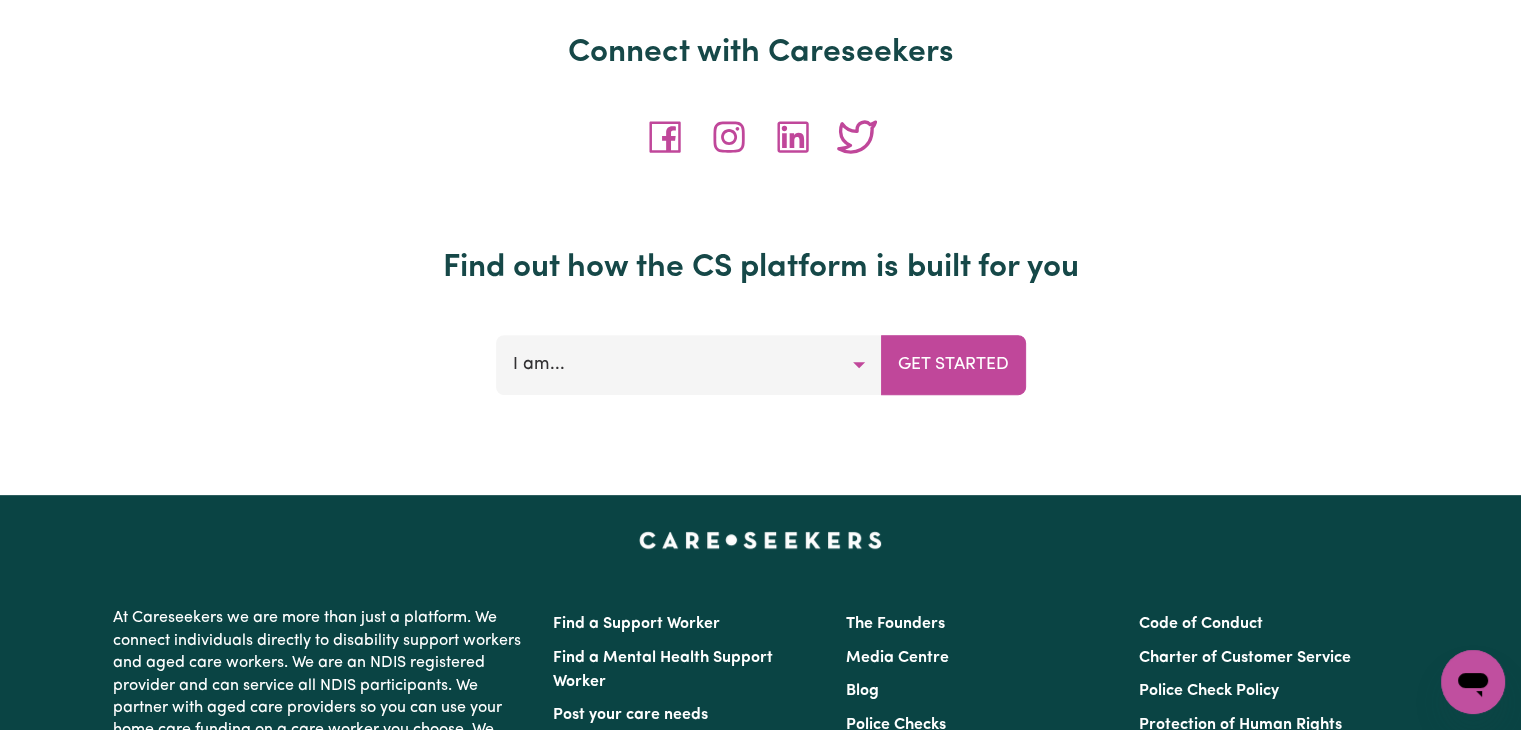 scroll, scrollTop: 8237, scrollLeft: 0, axis: vertical 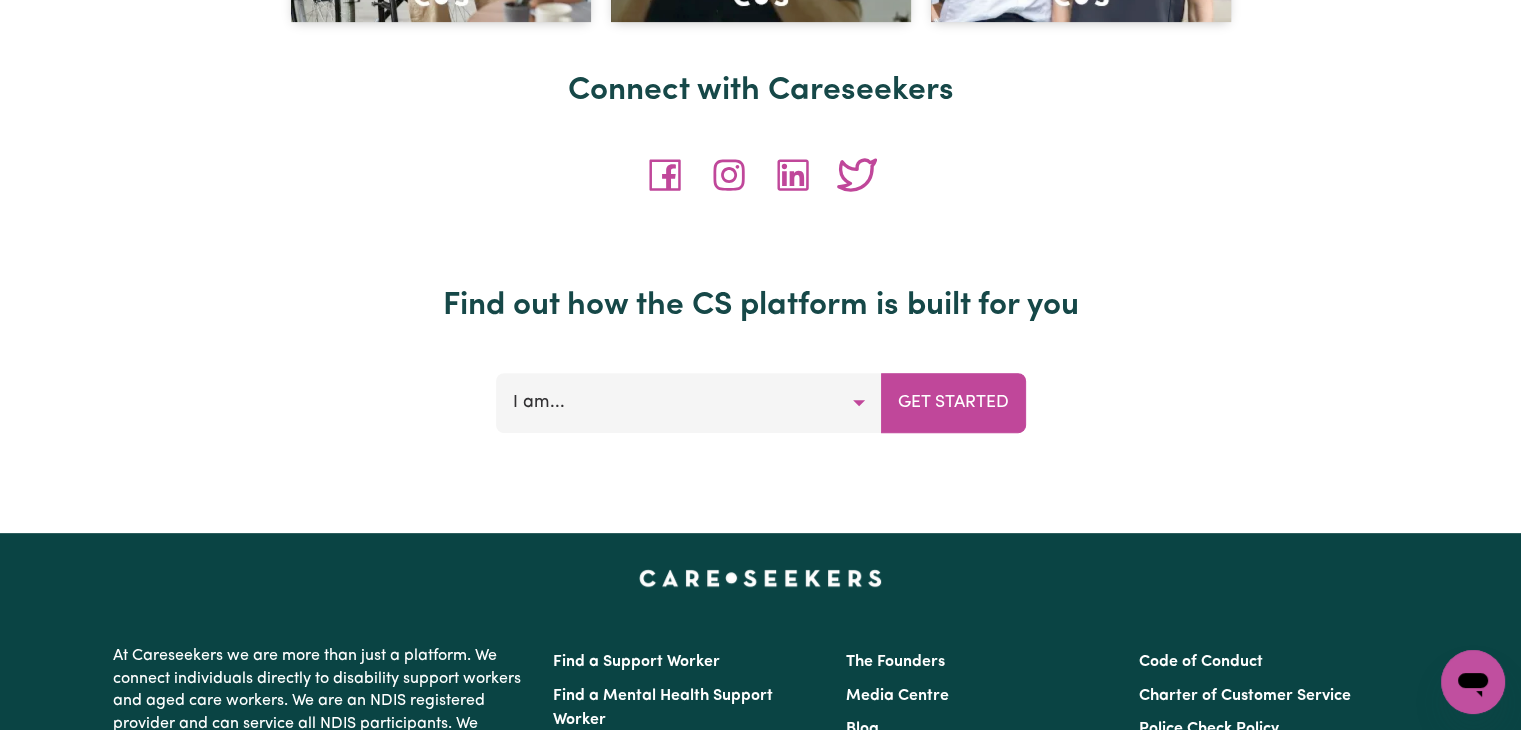 click on "Find out how the CS platform is built for you" at bounding box center [761, 306] 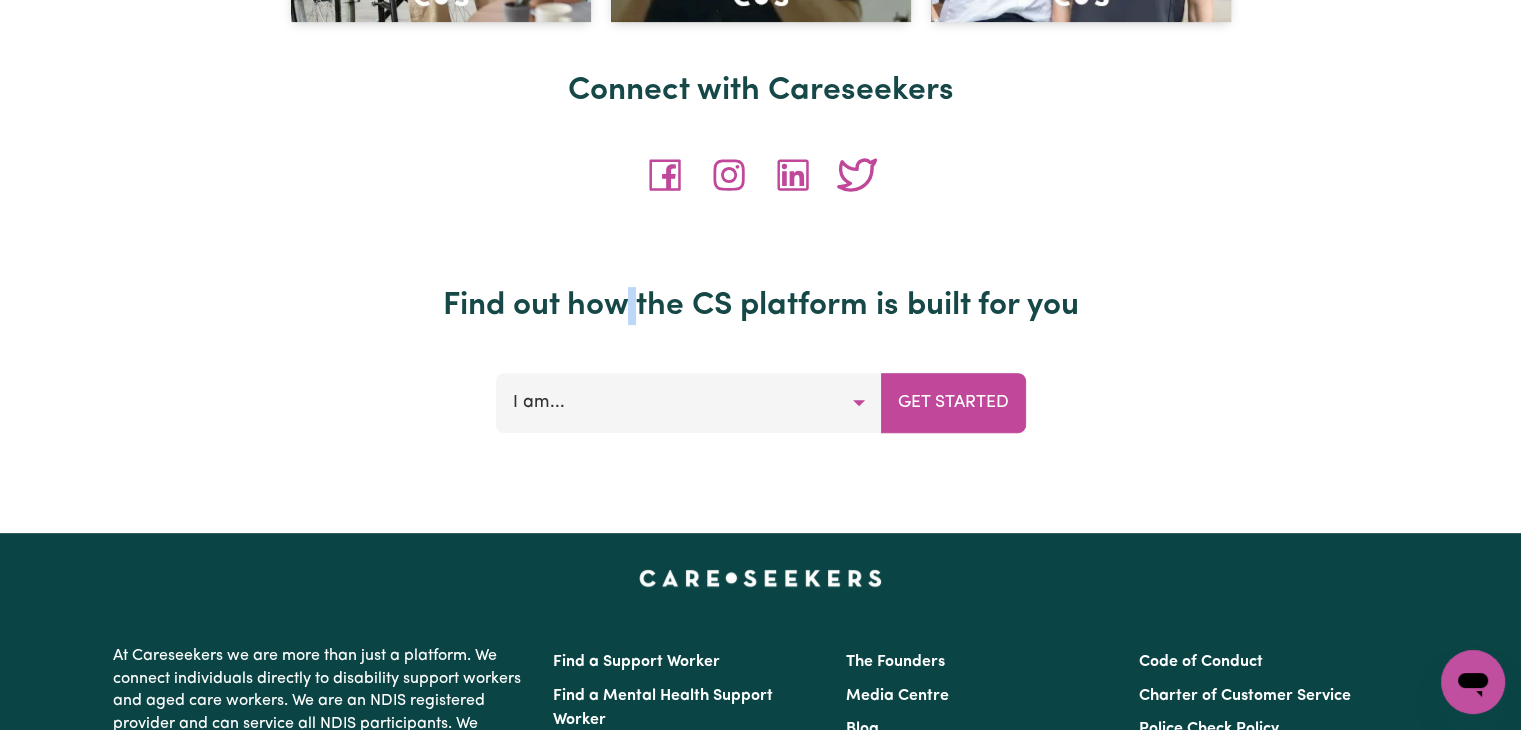 click on "Find out how the CS platform is built for you" at bounding box center (761, 306) 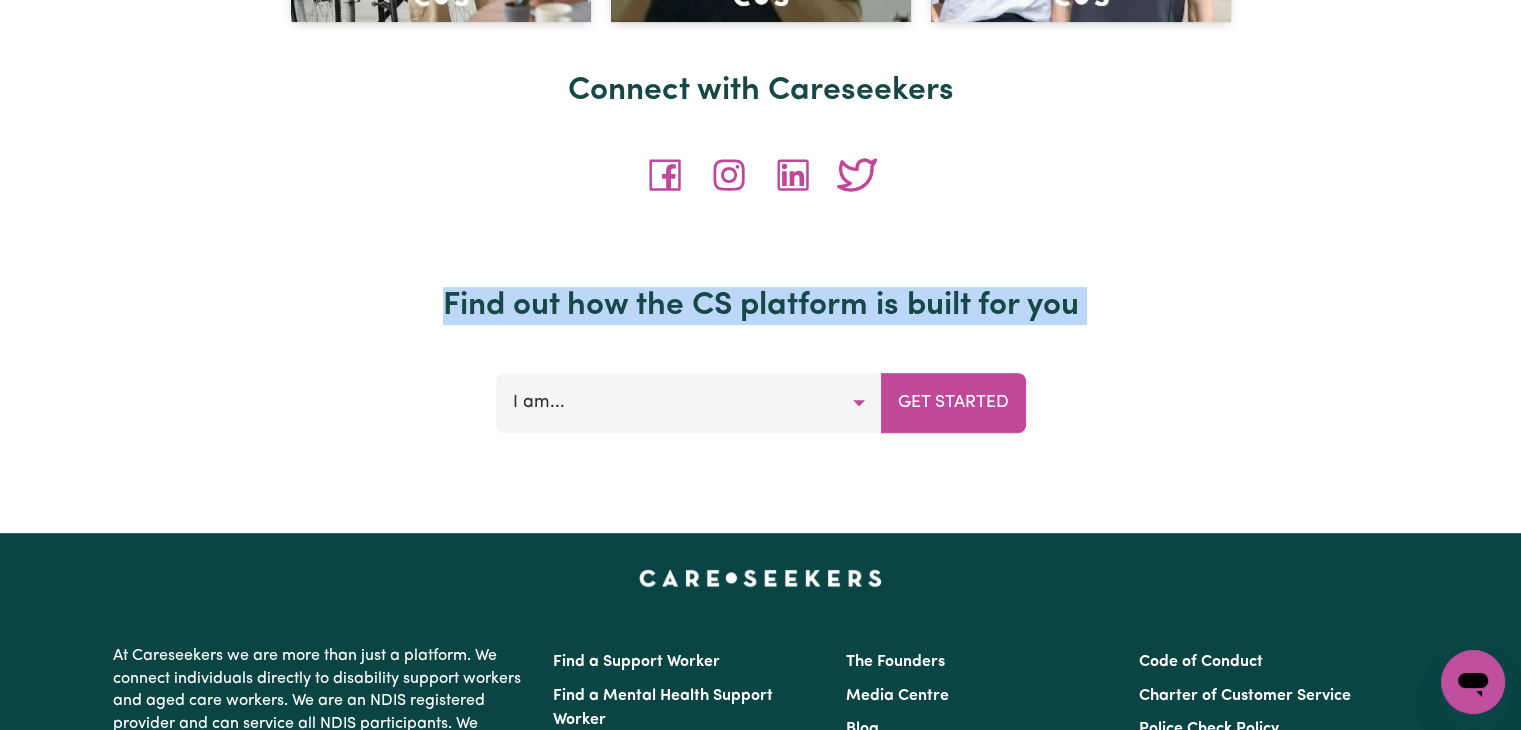 click on "Find out how the CS platform is built for you" at bounding box center [761, 306] 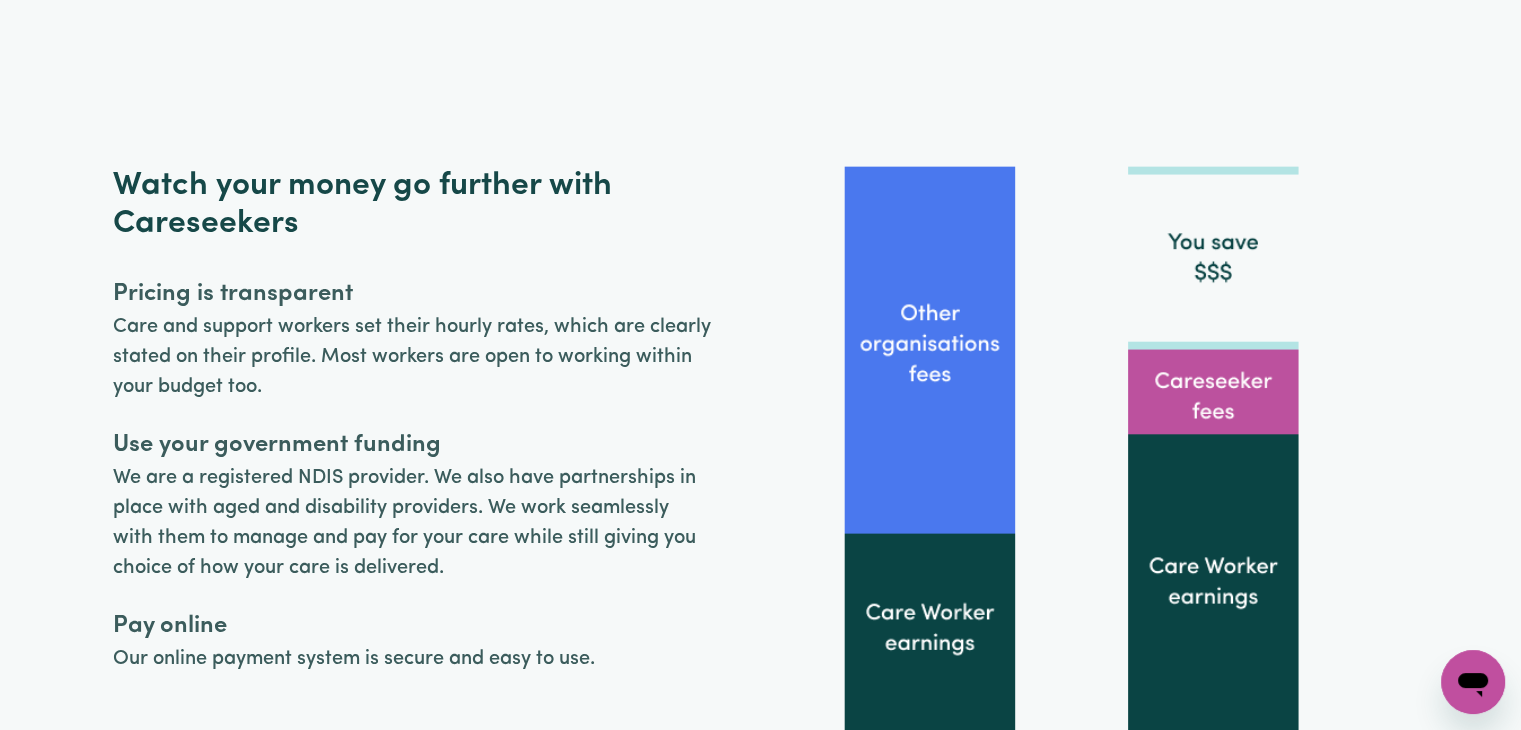 scroll, scrollTop: 4637, scrollLeft: 0, axis: vertical 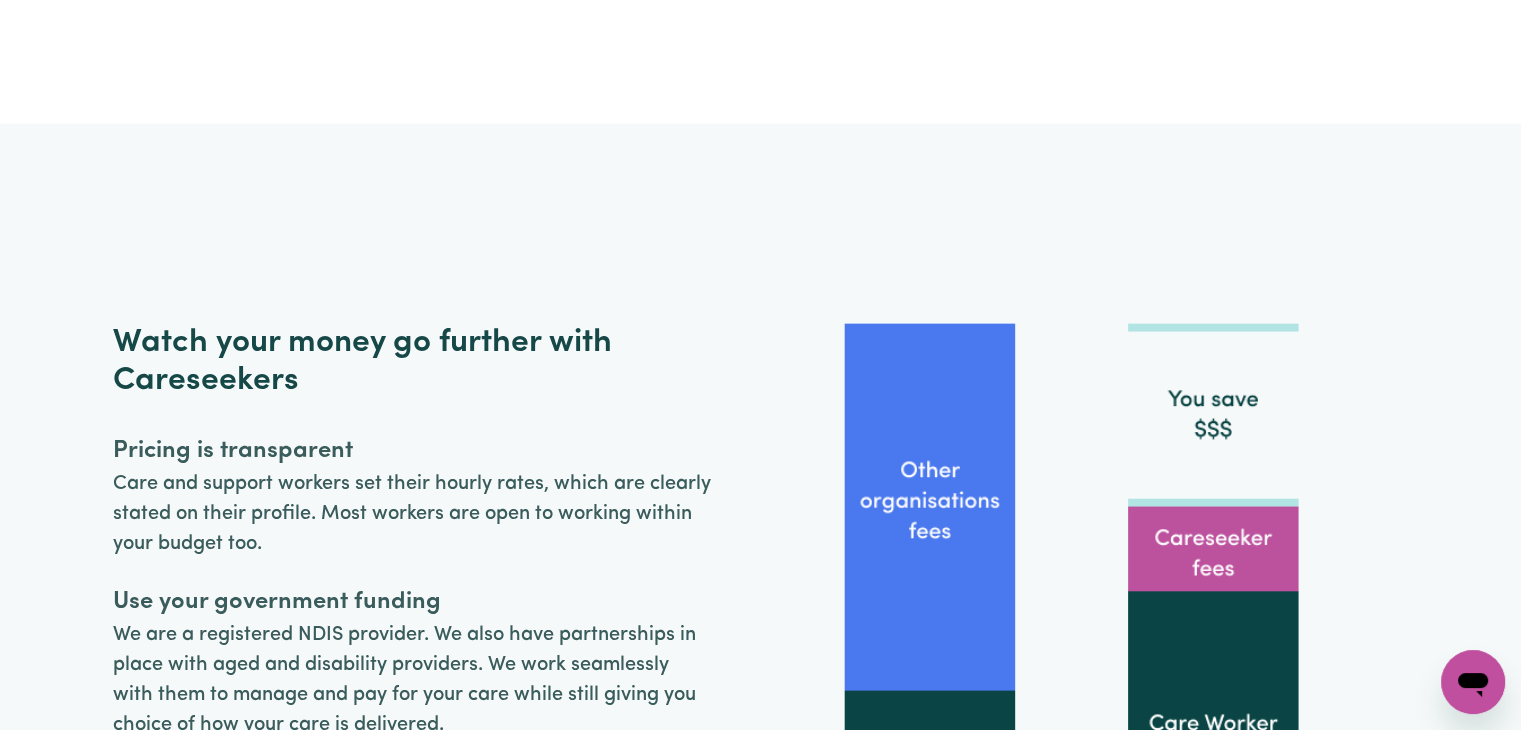 click on "Watch your money go further with Careseekers" at bounding box center (437, 362) 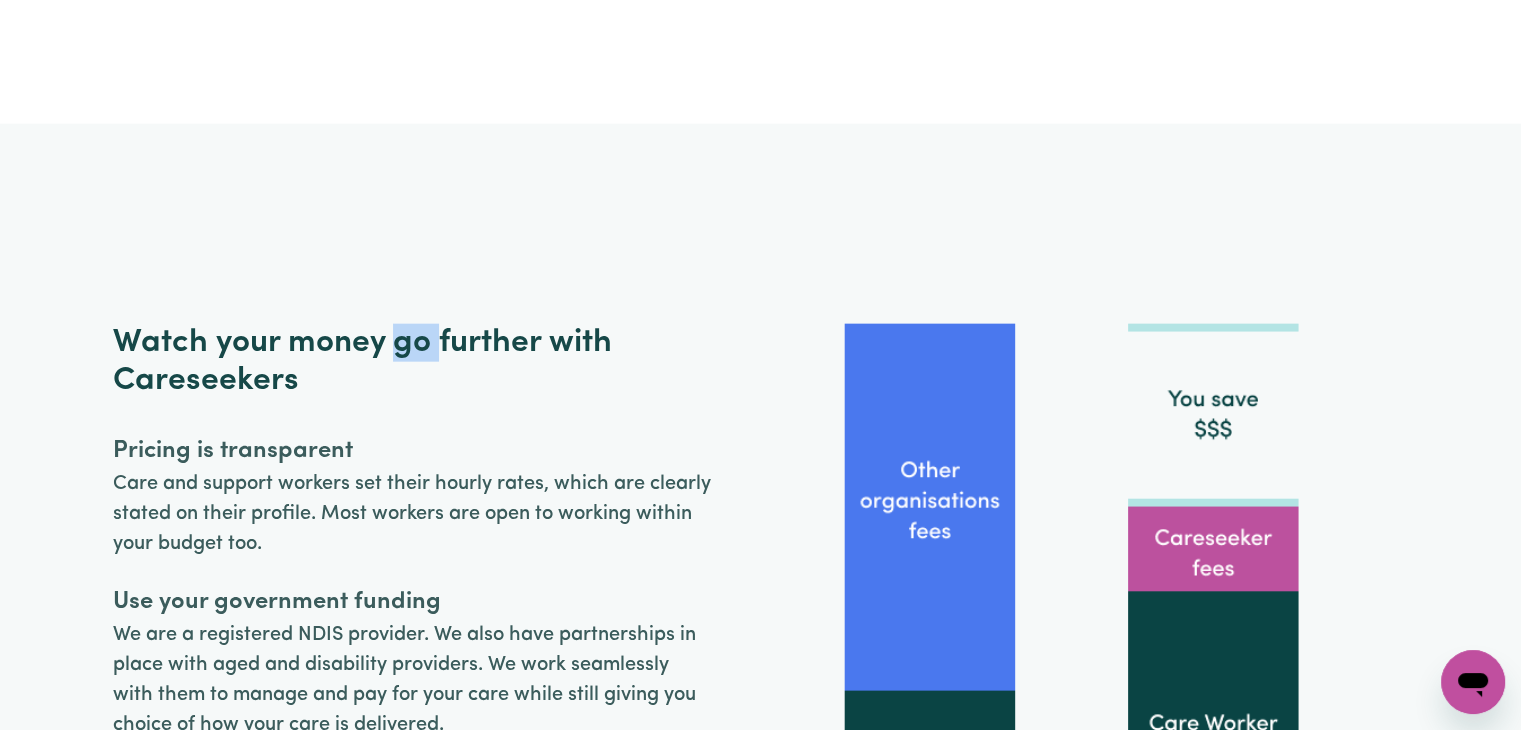 click on "Watch your money go further with Careseekers" at bounding box center (437, 362) 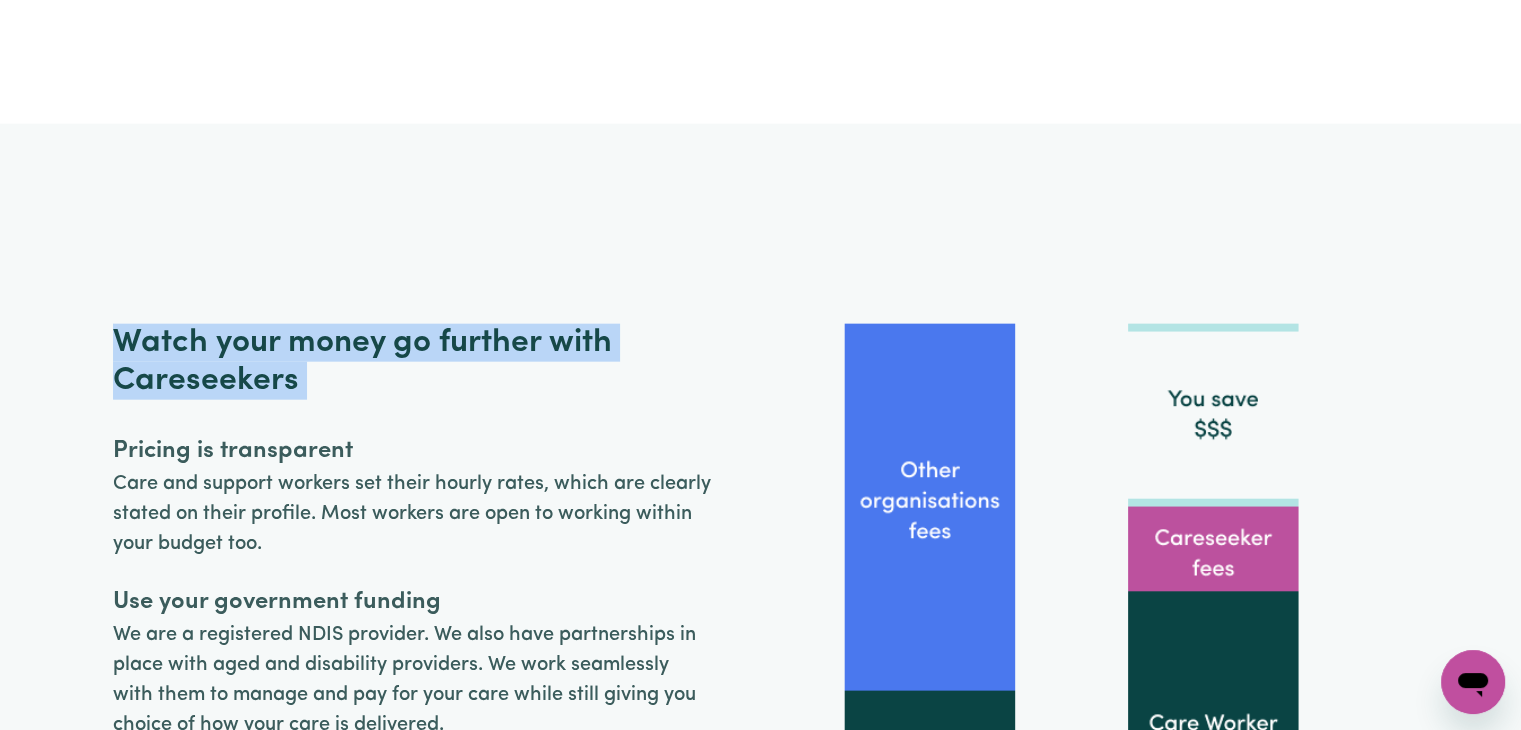 click on "Watch your money go further with Careseekers" at bounding box center [437, 362] 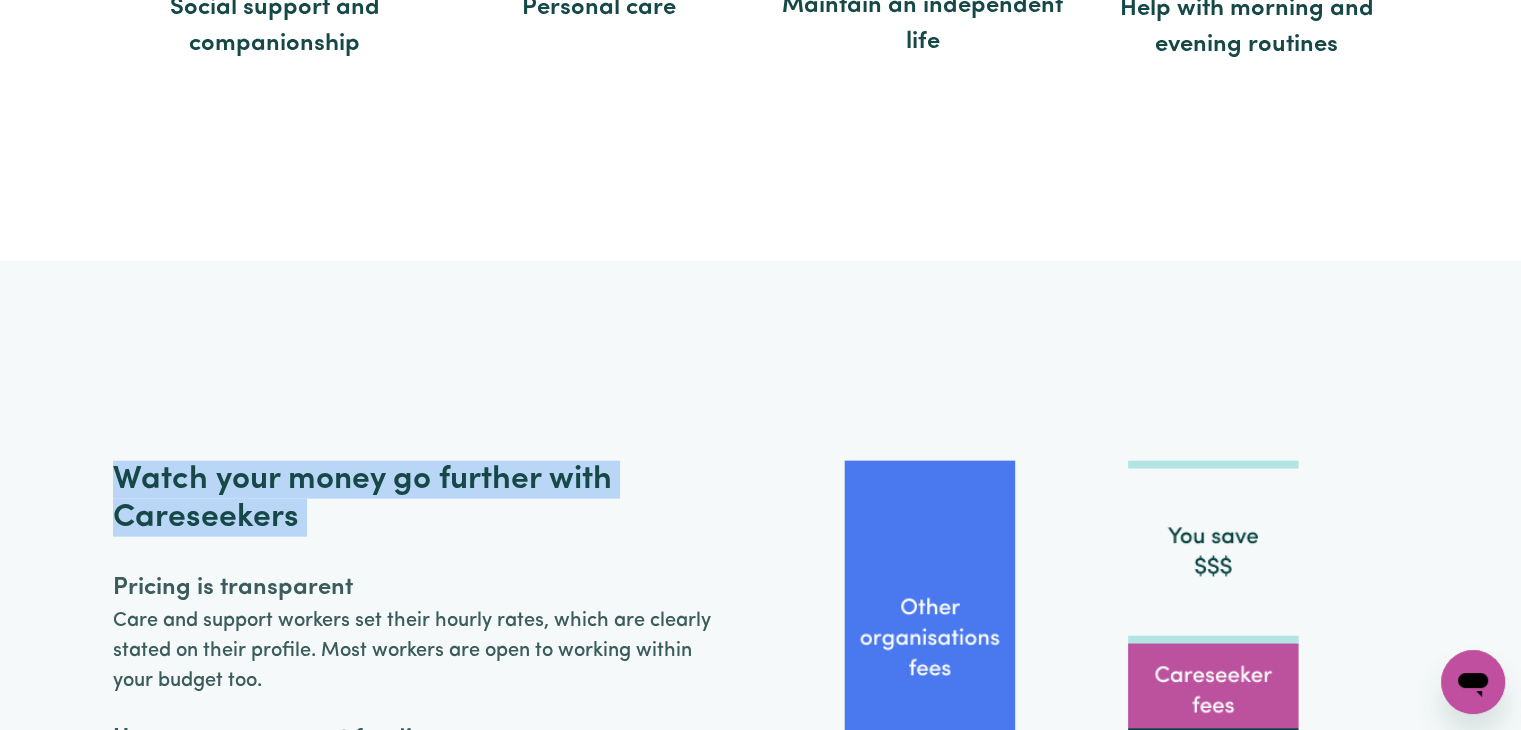 scroll, scrollTop: 4237, scrollLeft: 0, axis: vertical 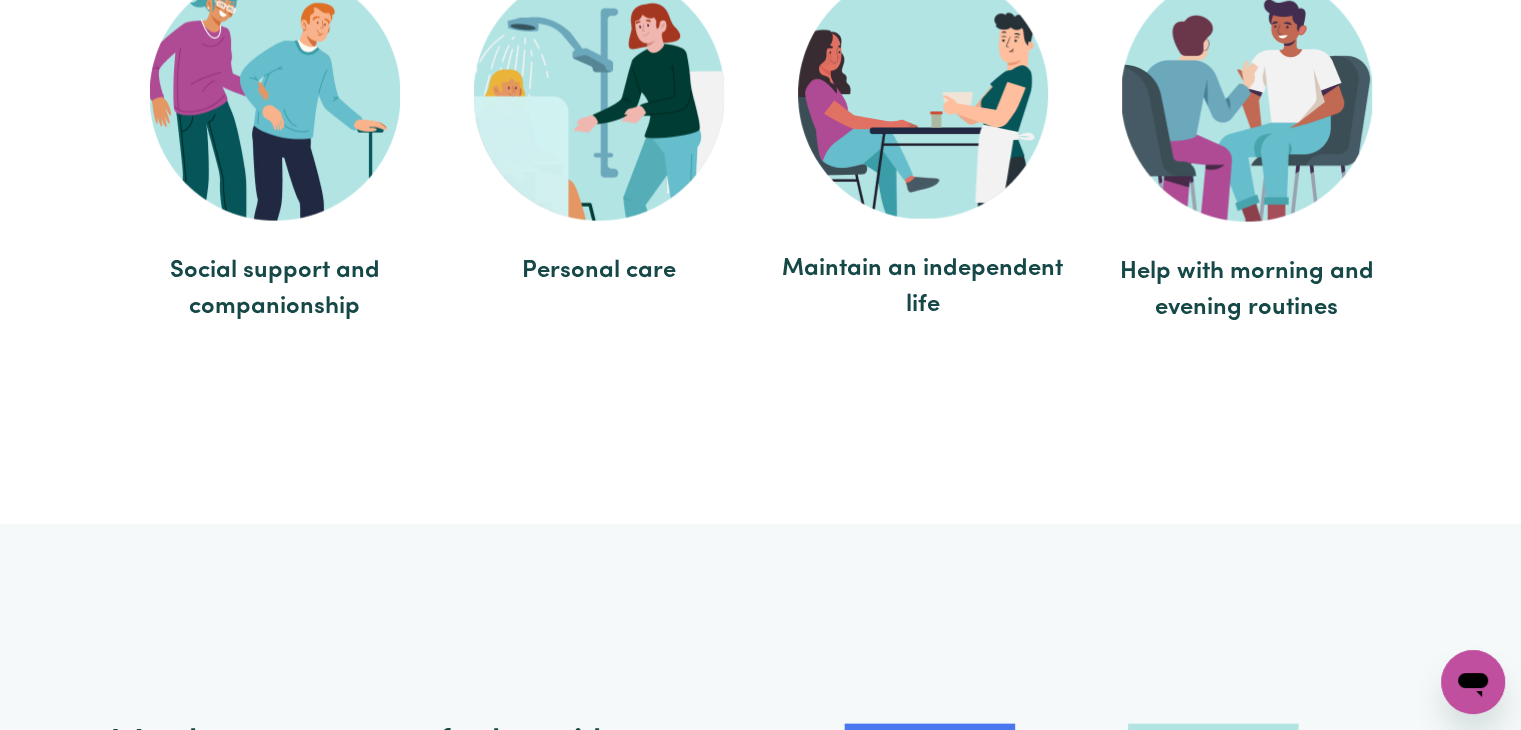 click on "Social support and companionship" at bounding box center [275, 289] 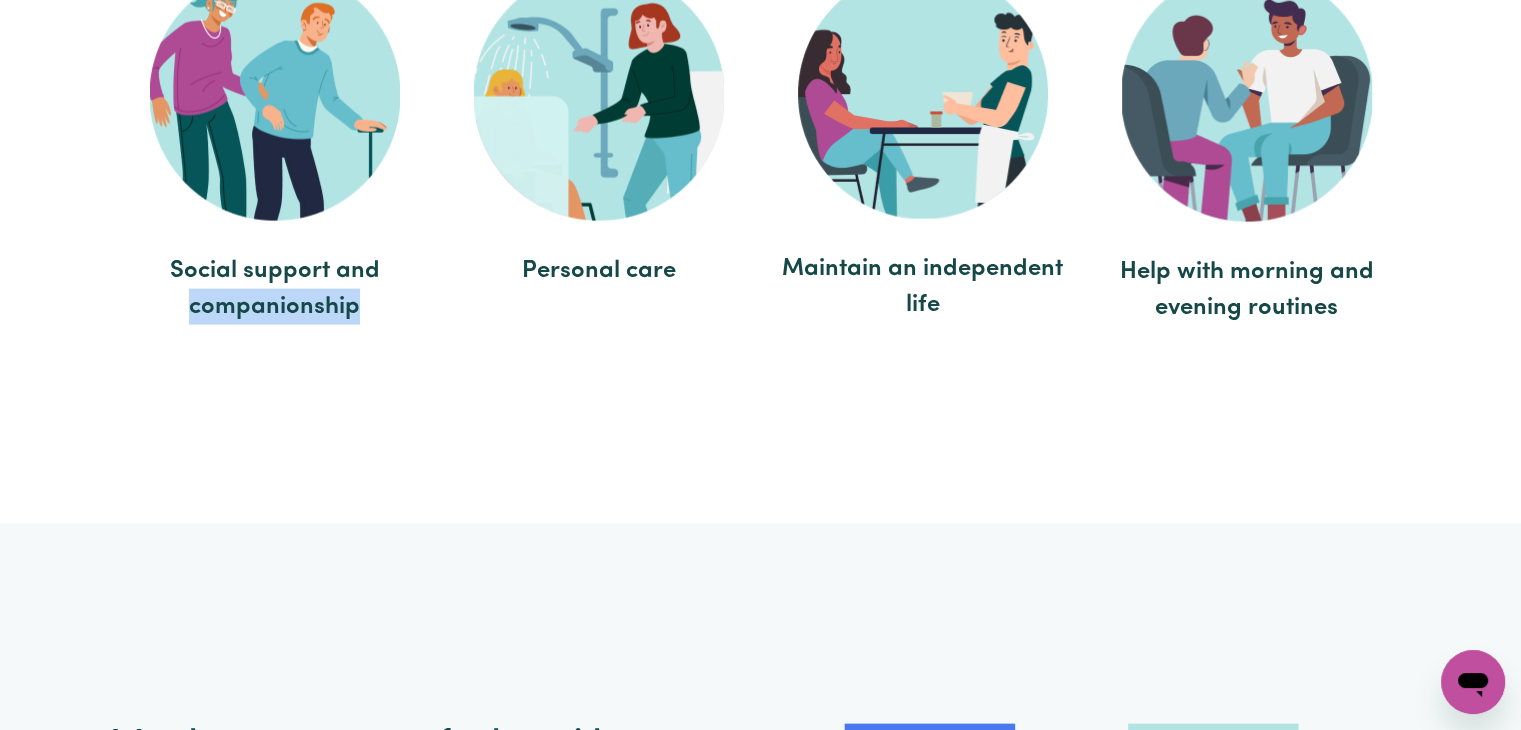 click on "Social support and companionship" at bounding box center [275, 289] 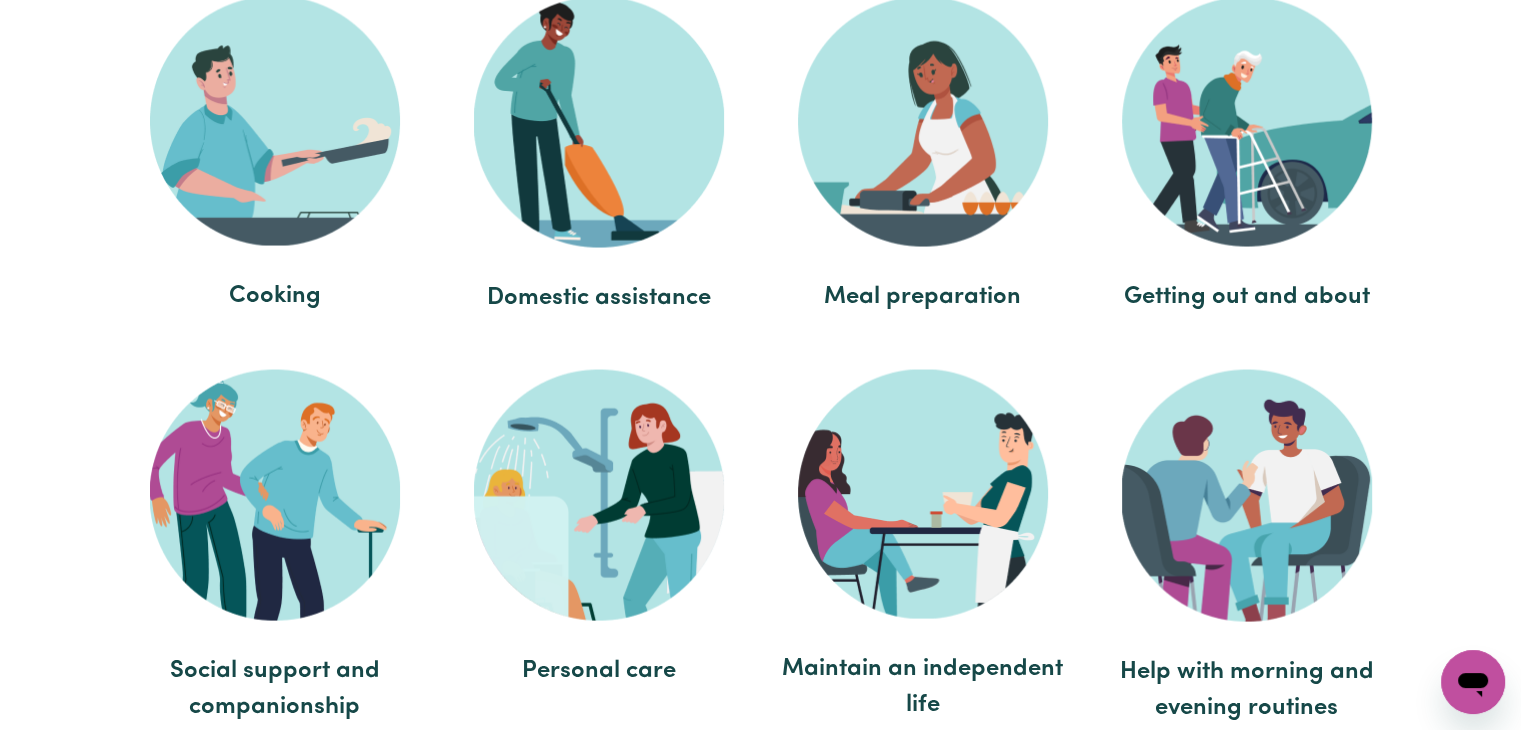 click on "Cooking" at bounding box center [275, 161] 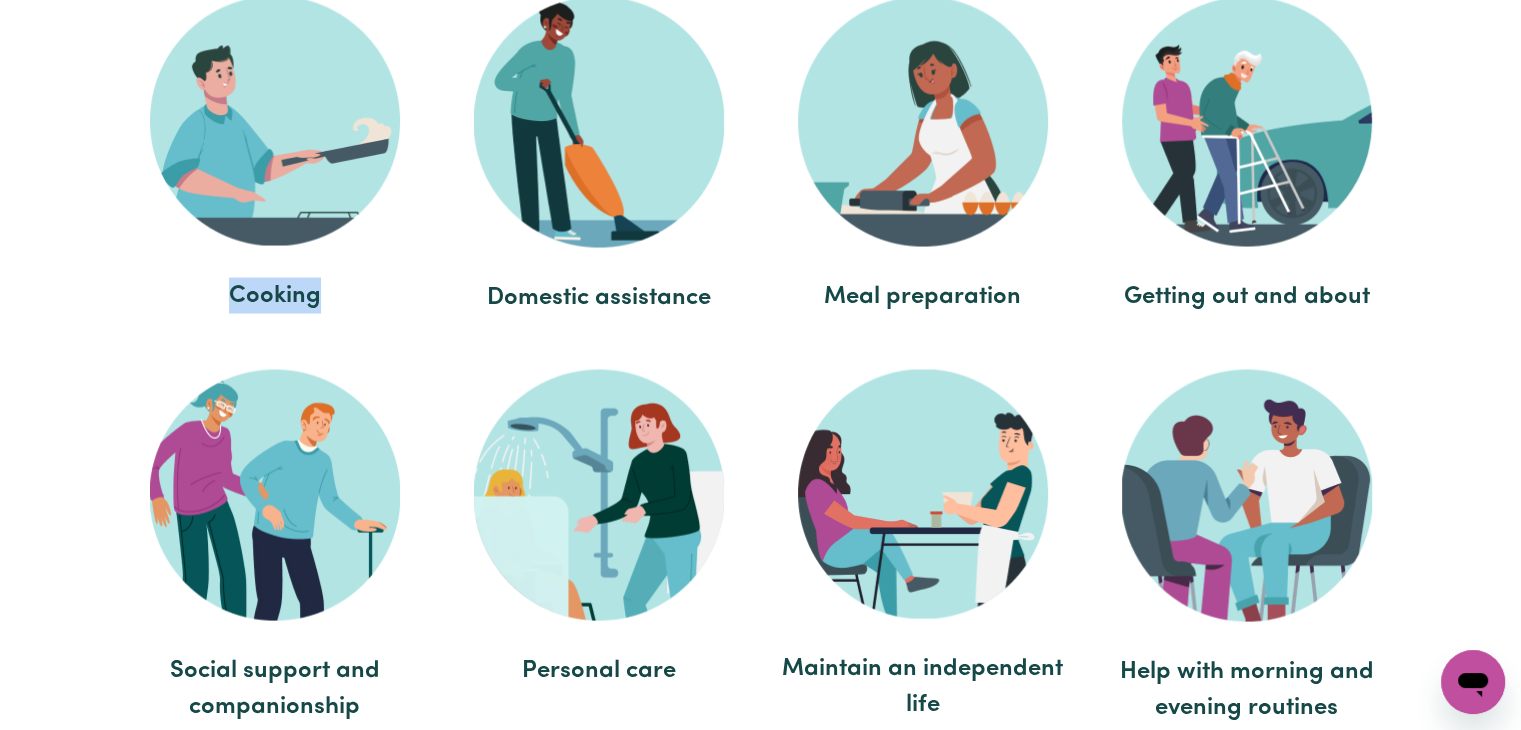 click on "Cooking" at bounding box center (275, 296) 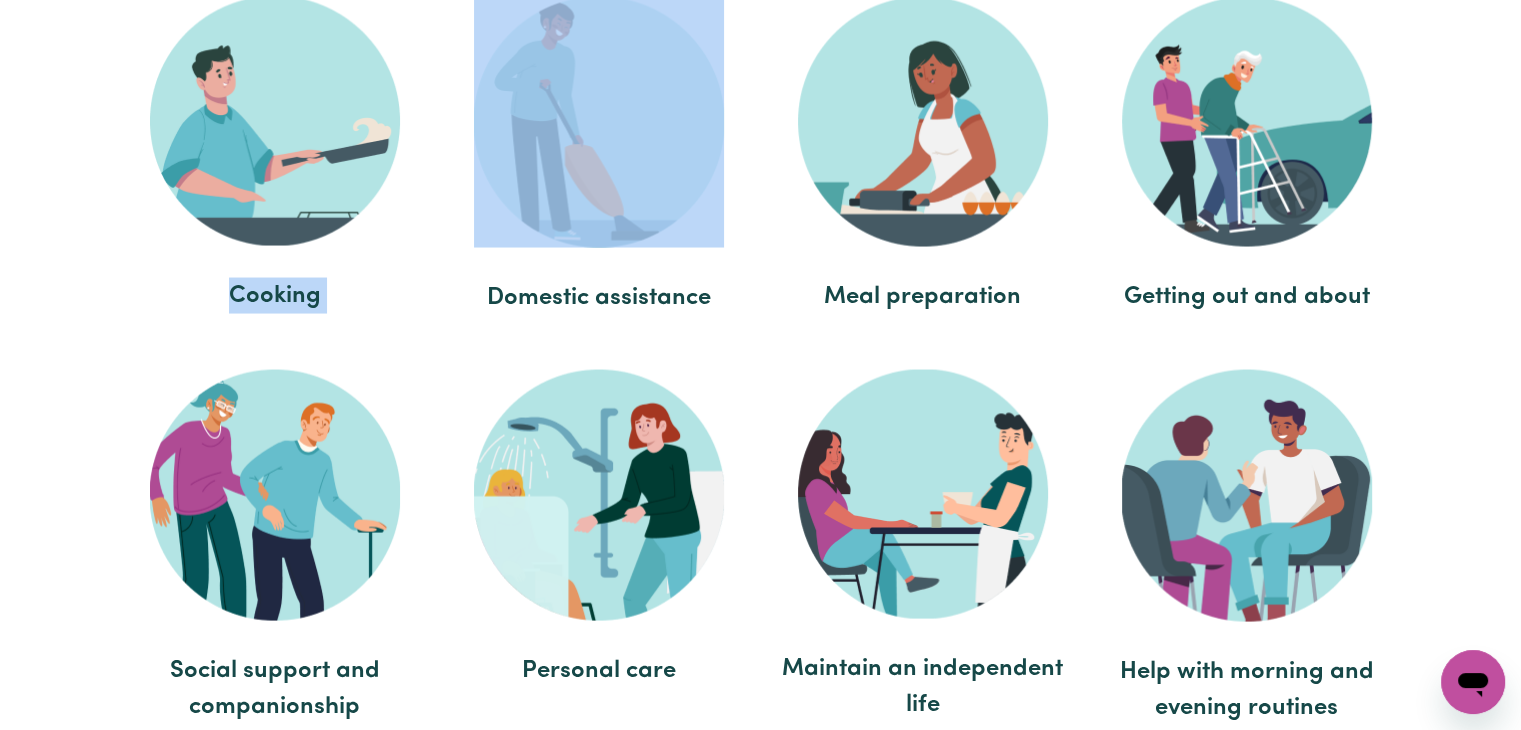 click on "Cooking" at bounding box center (275, 296) 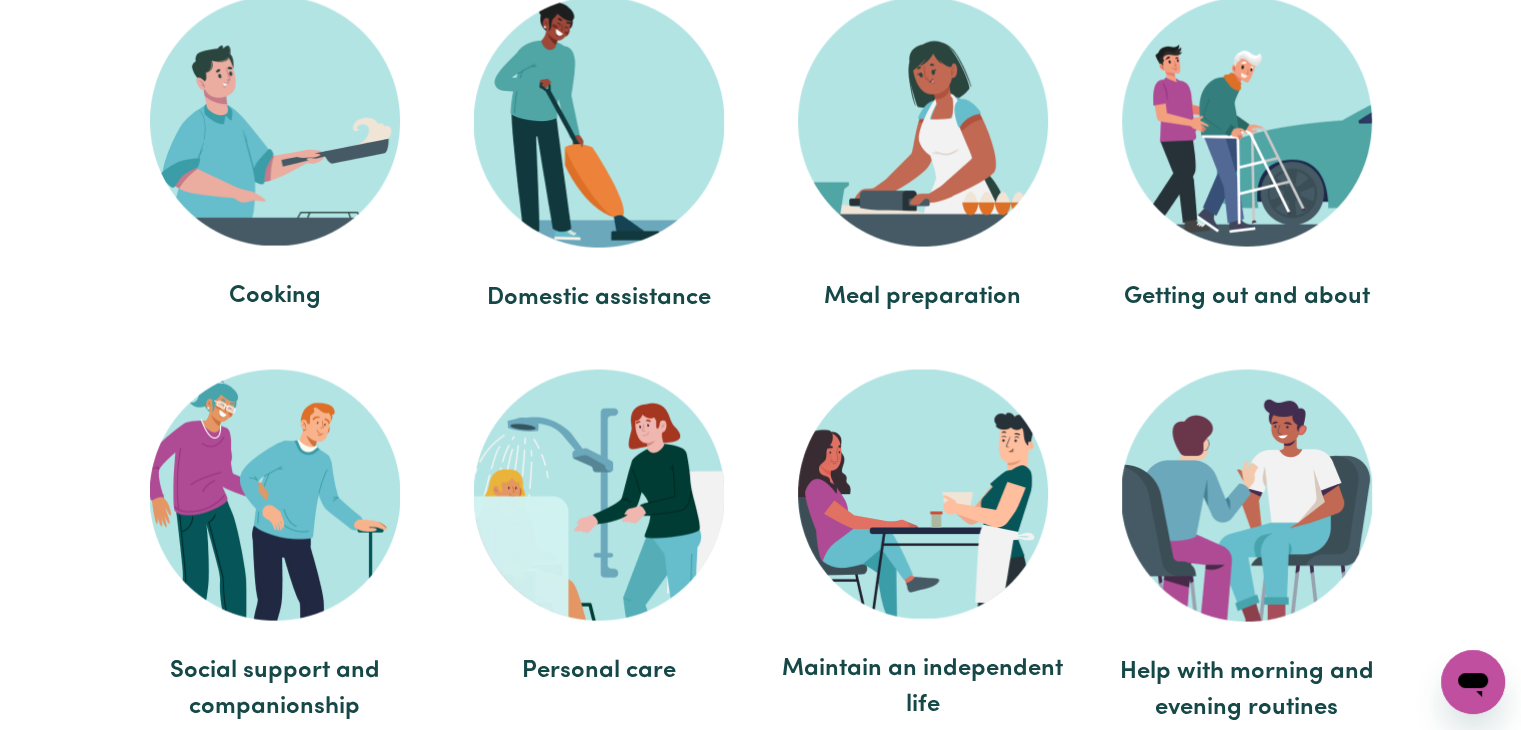 click on "Domestic assistance" at bounding box center [599, 298] 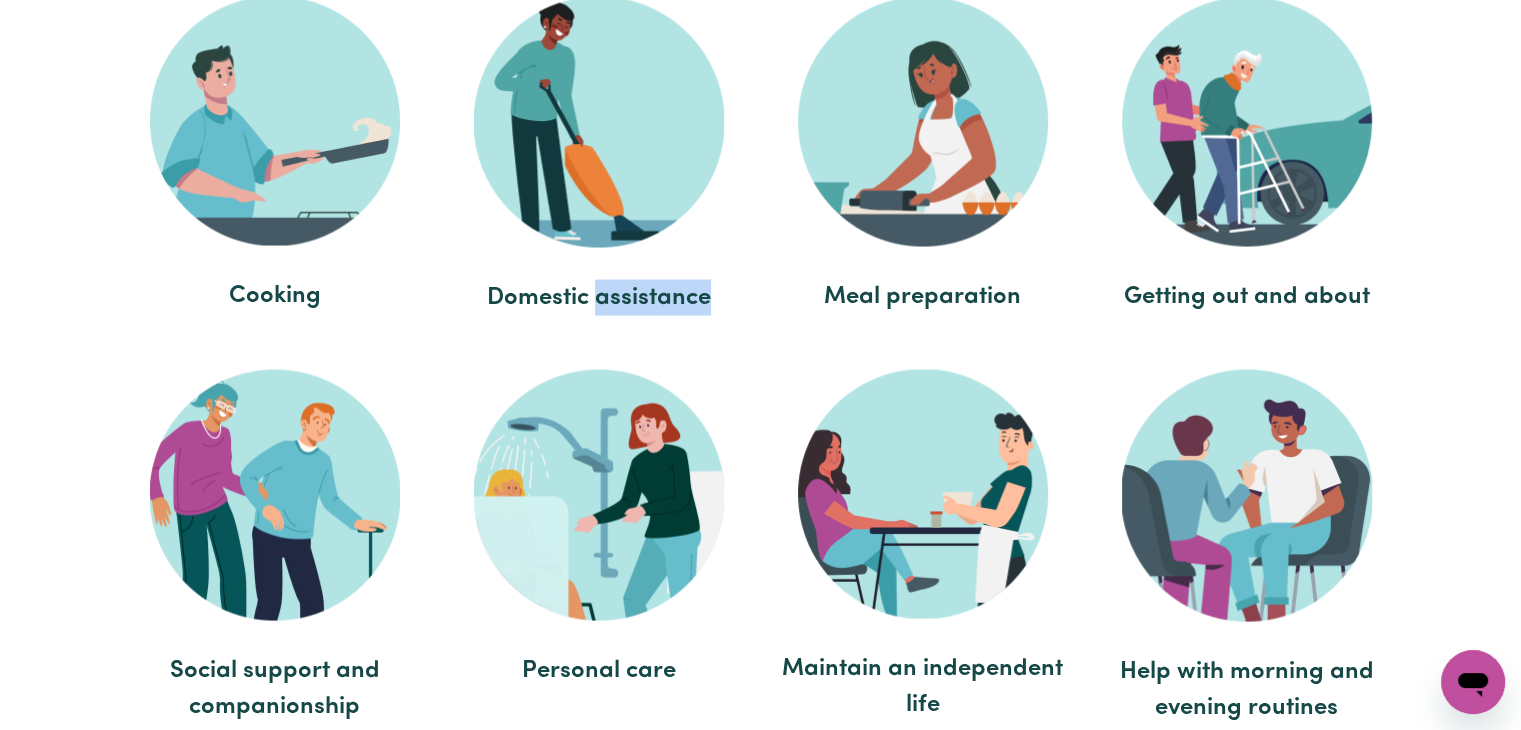 click on "Domestic assistance" at bounding box center (599, 298) 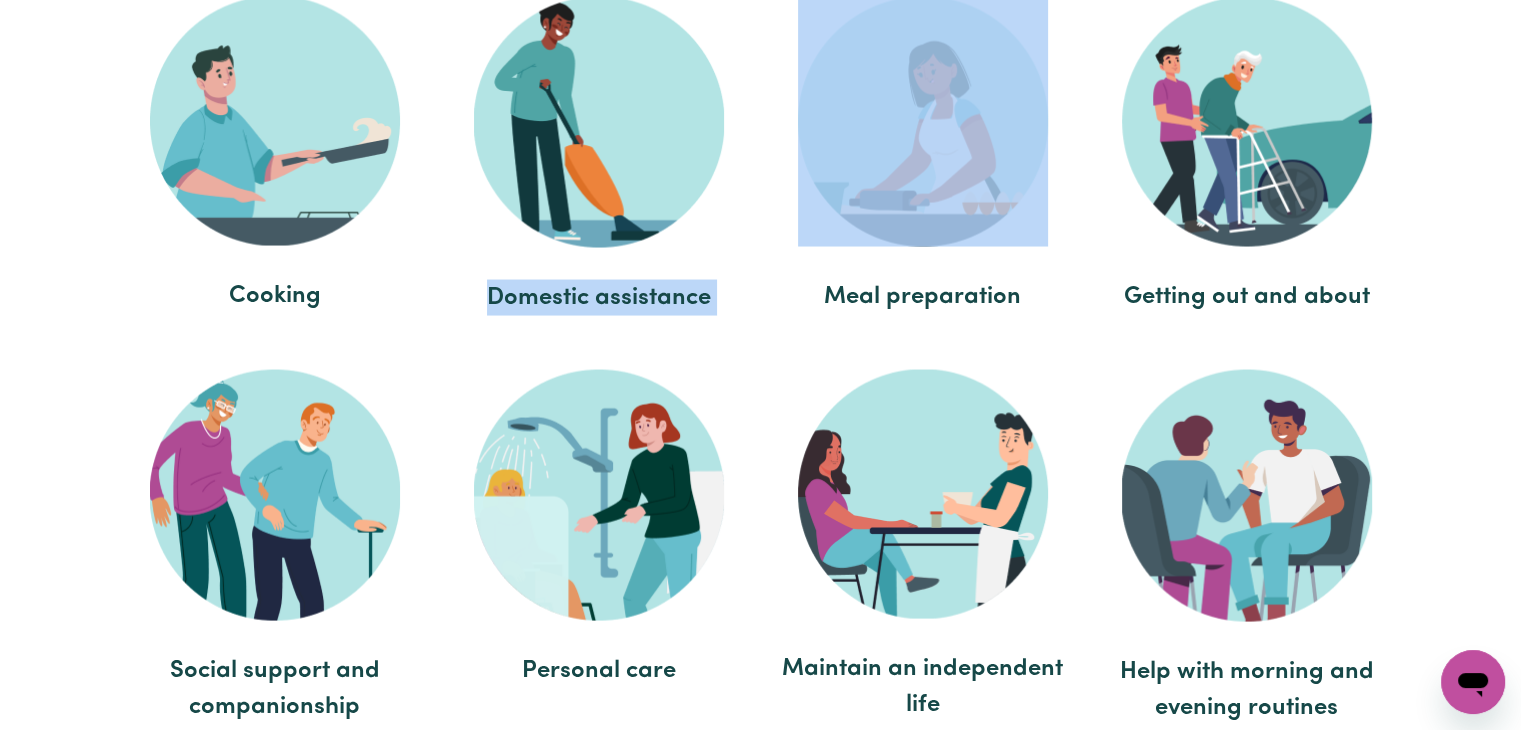 click on "Domestic assistance" at bounding box center (599, 298) 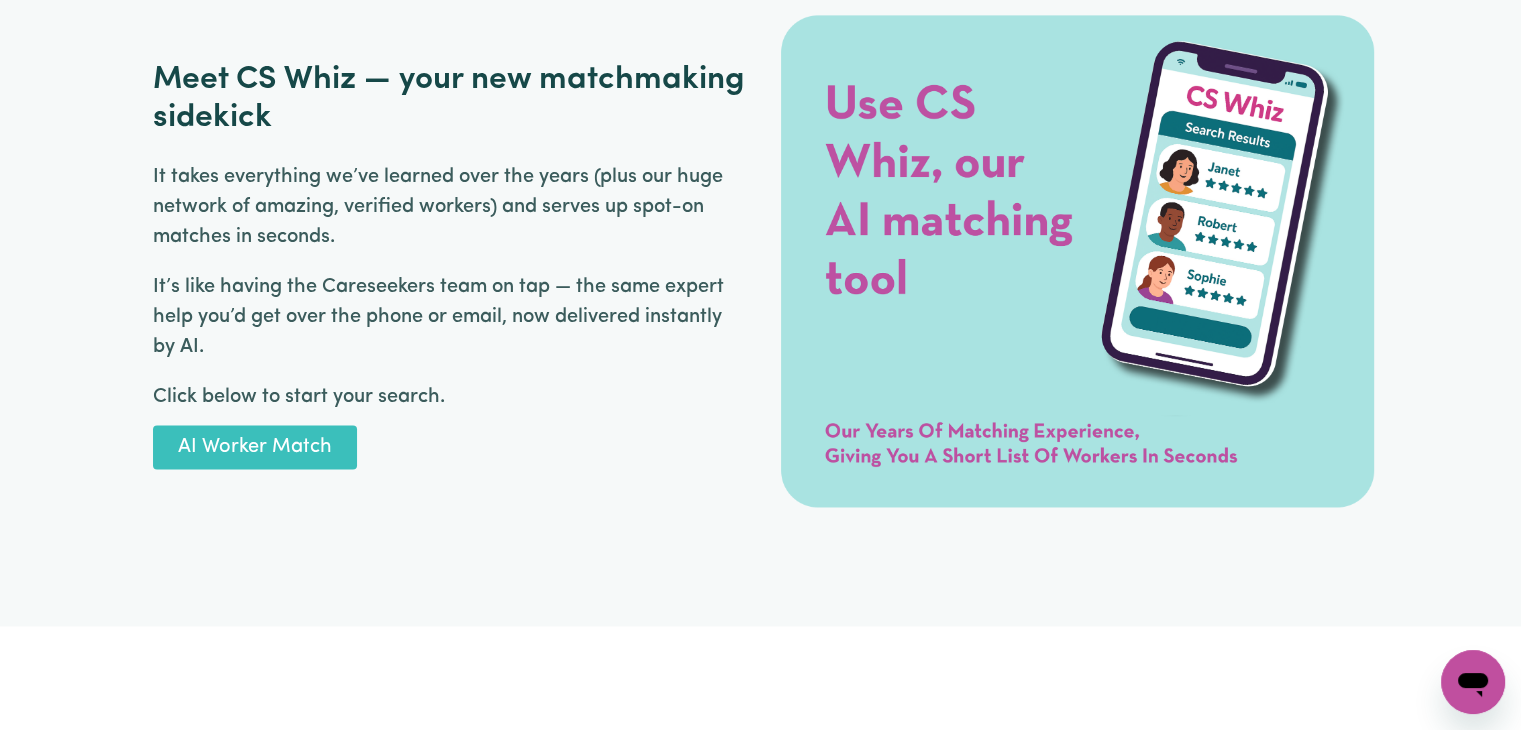 scroll, scrollTop: 2837, scrollLeft: 0, axis: vertical 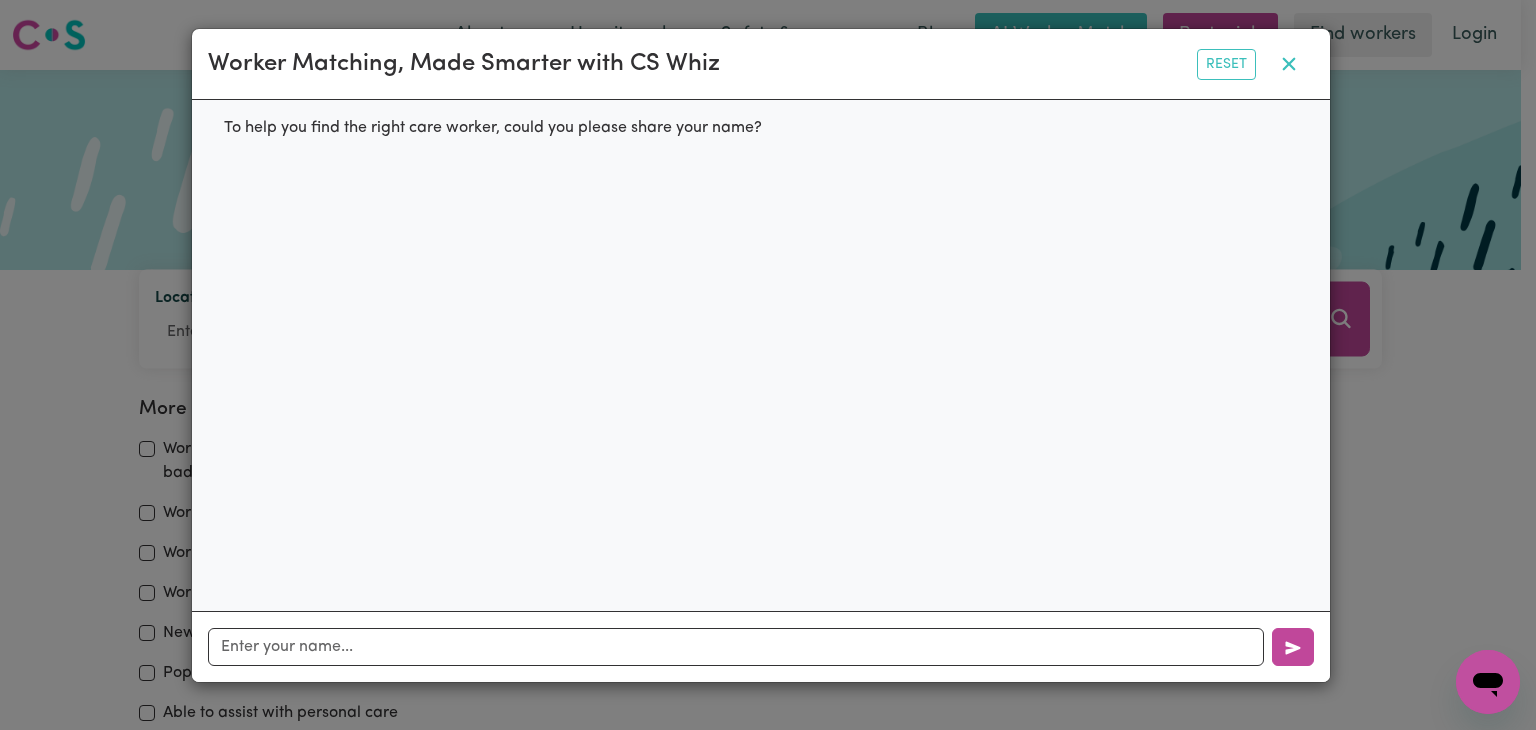 click 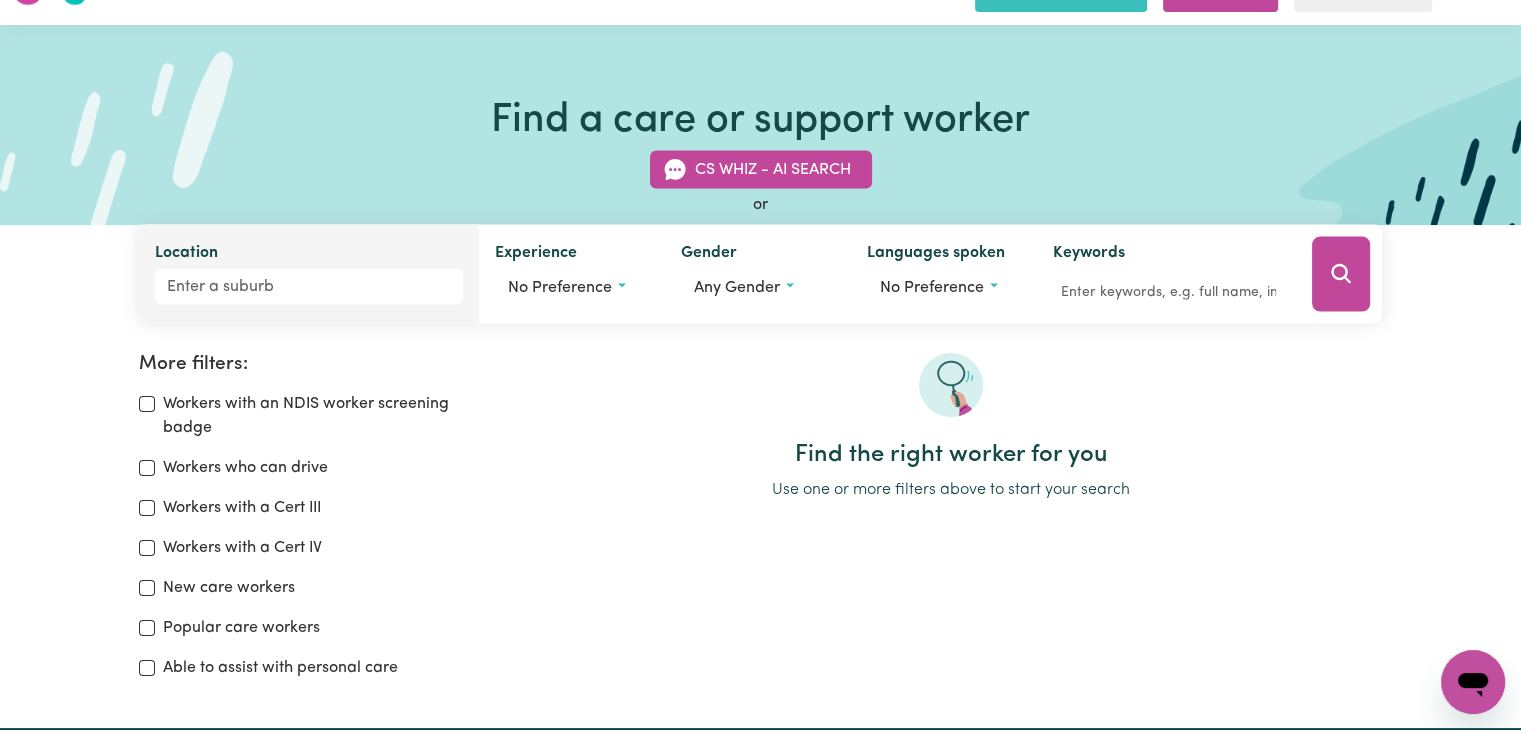 scroll, scrollTop: 0, scrollLeft: 0, axis: both 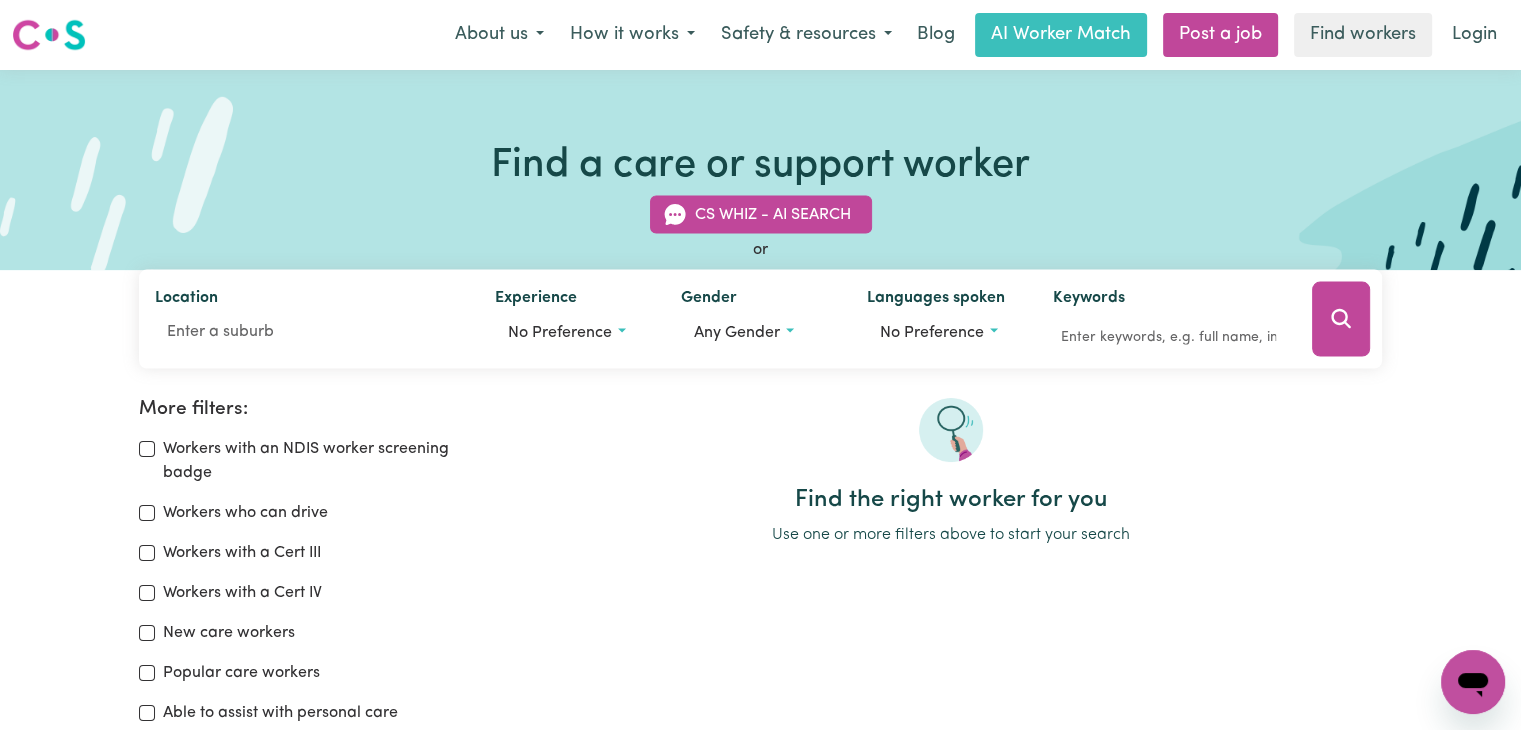 click at bounding box center [49, 35] 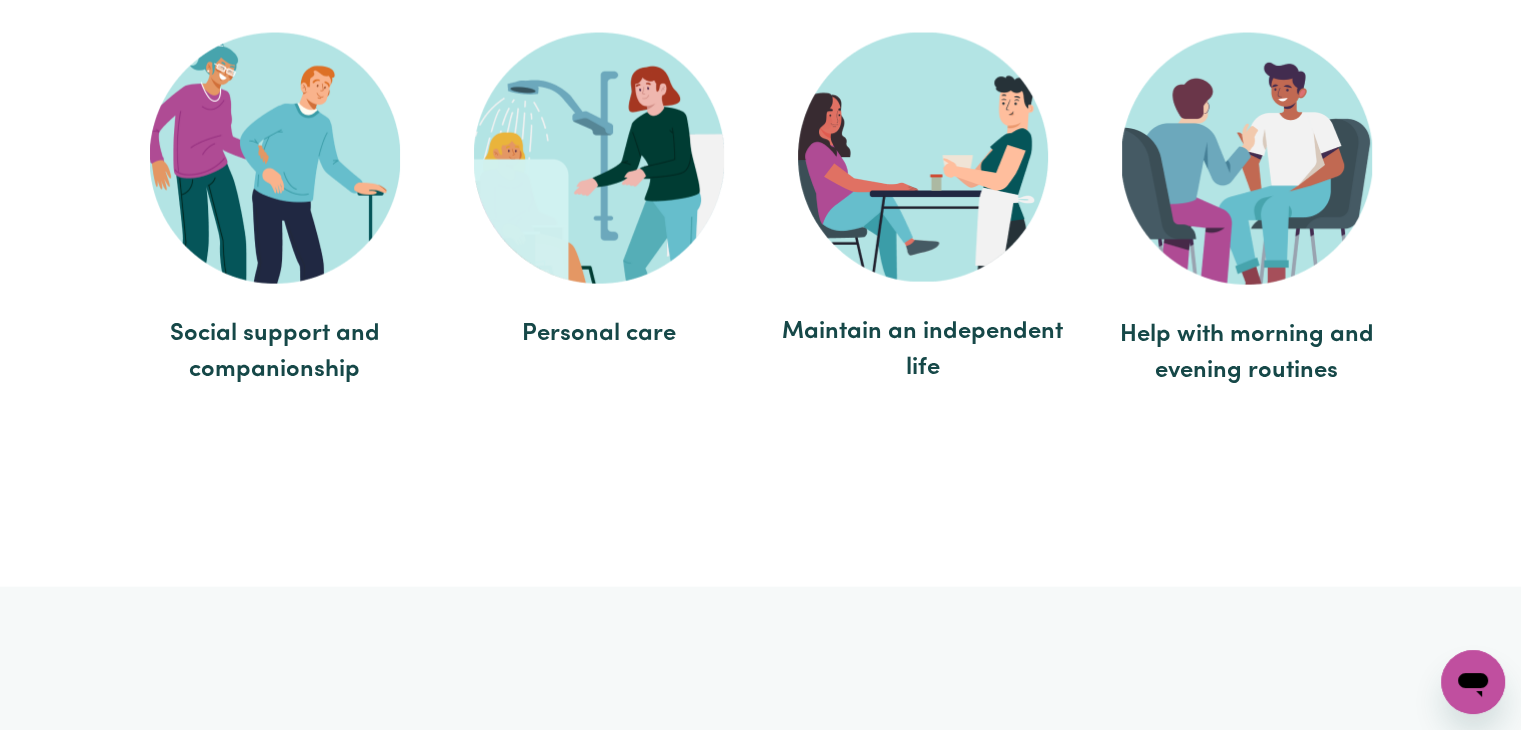 scroll, scrollTop: 4300, scrollLeft: 0, axis: vertical 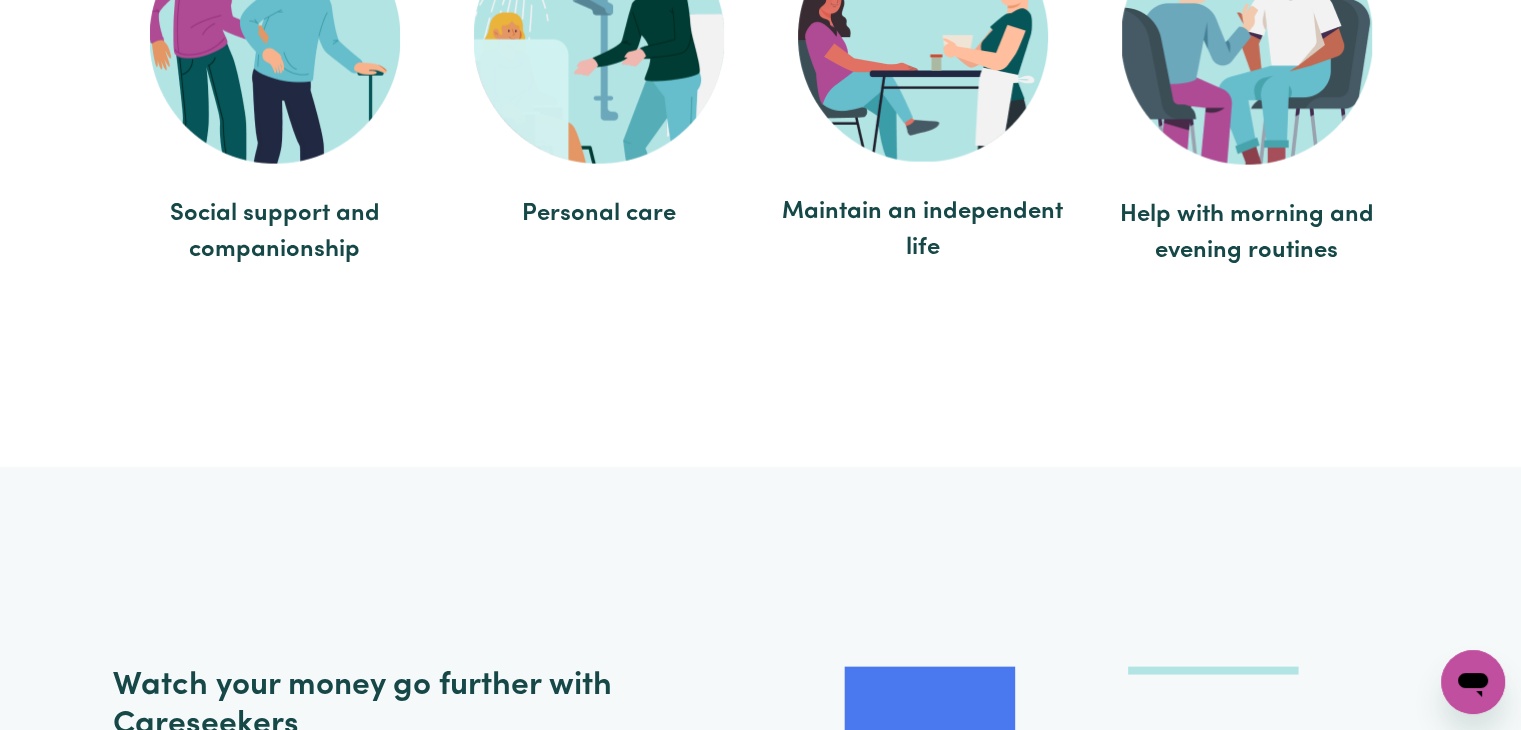 click on "Maintain an independent life" at bounding box center [923, 230] 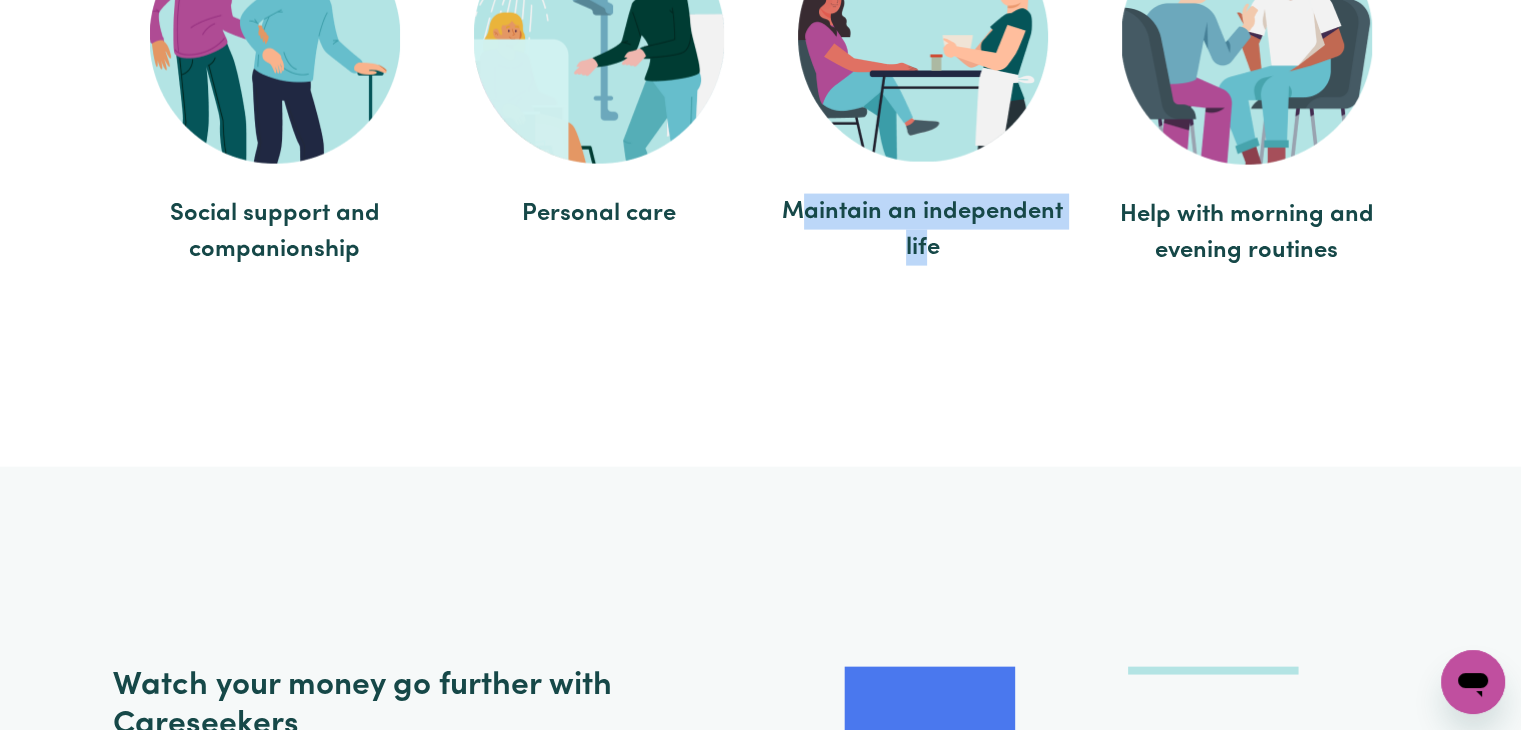 drag, startPoint x: 930, startPoint y: 241, endPoint x: 804, endPoint y: 187, distance: 137.08392 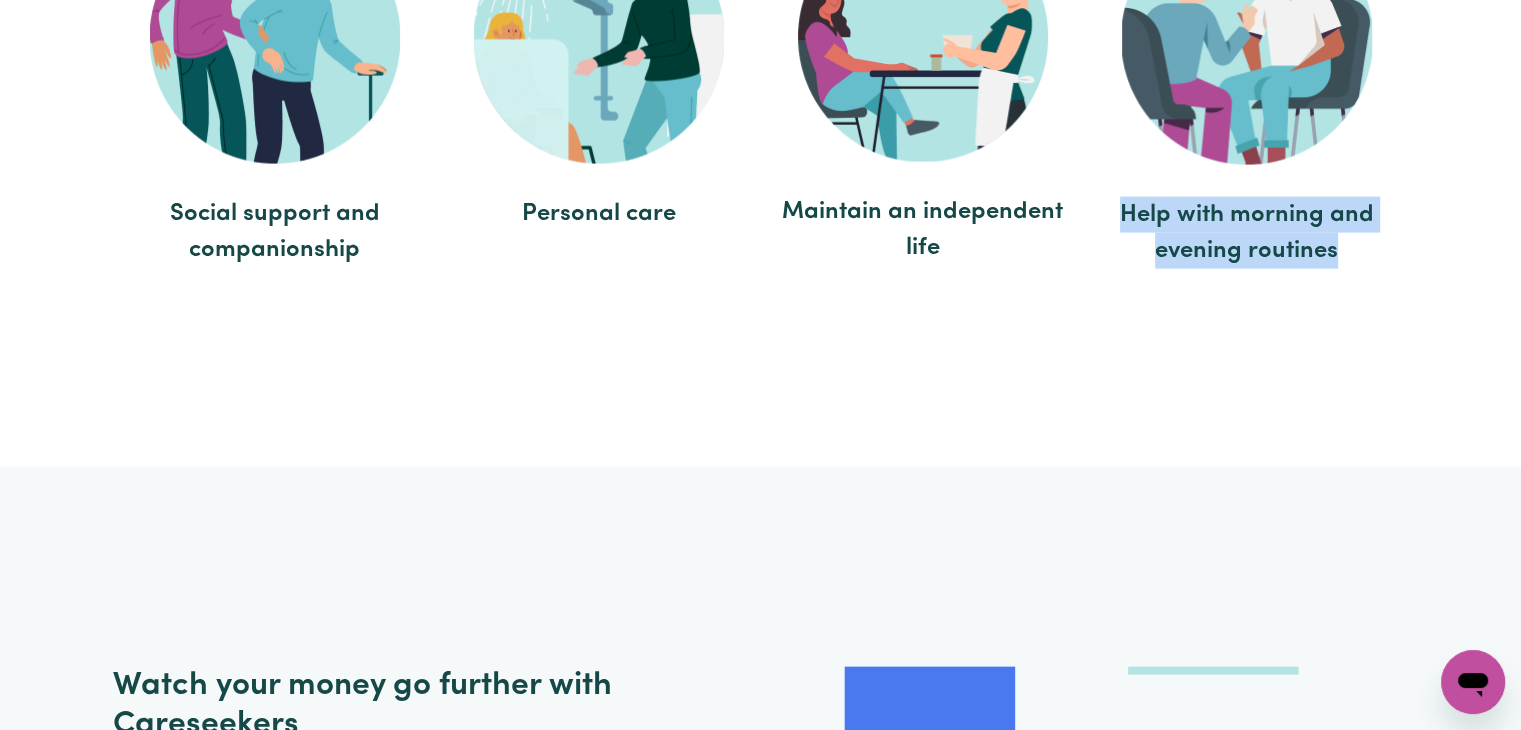 drag, startPoint x: 1389, startPoint y: 253, endPoint x: 1116, endPoint y: 195, distance: 279.09317 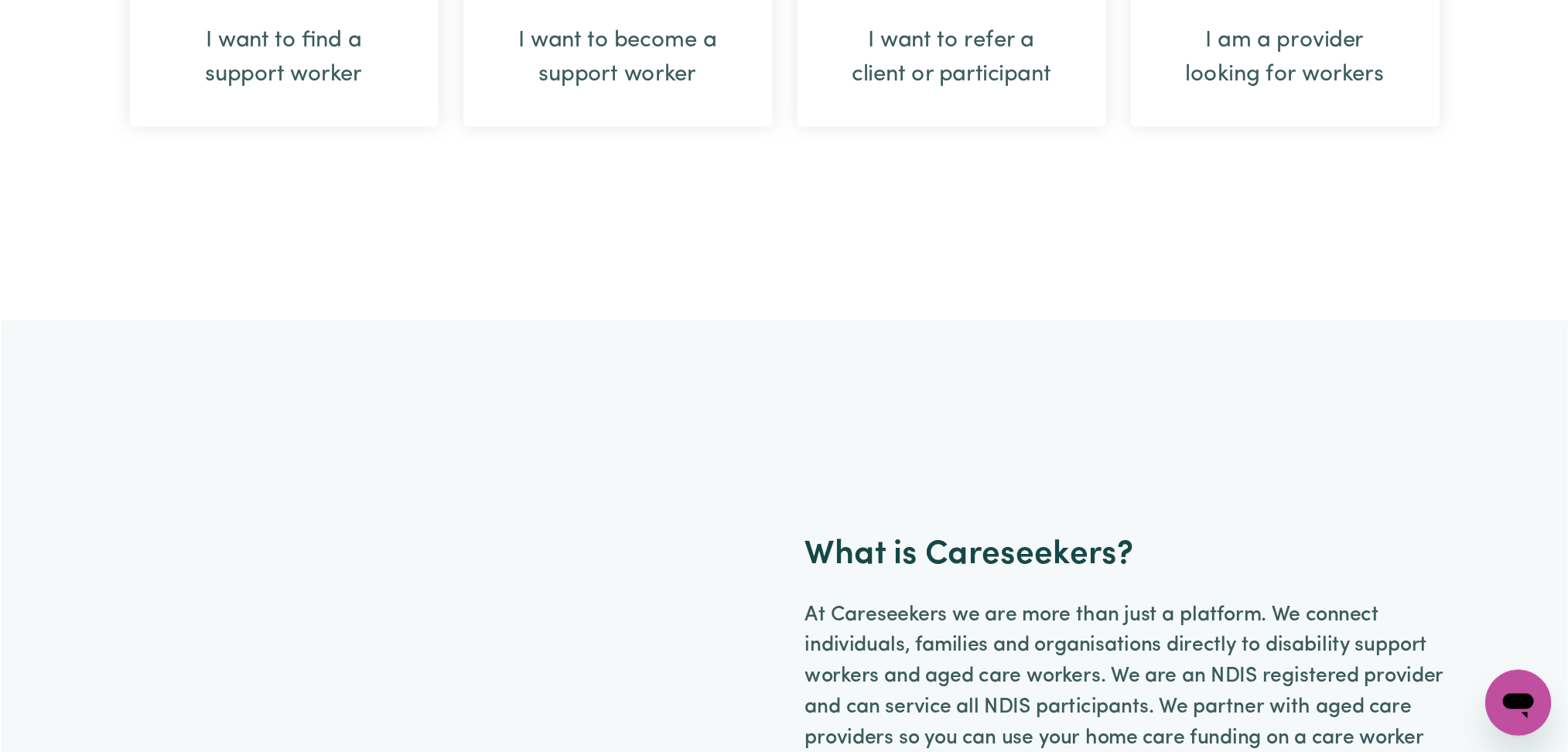 scroll, scrollTop: 854, scrollLeft: 0, axis: vertical 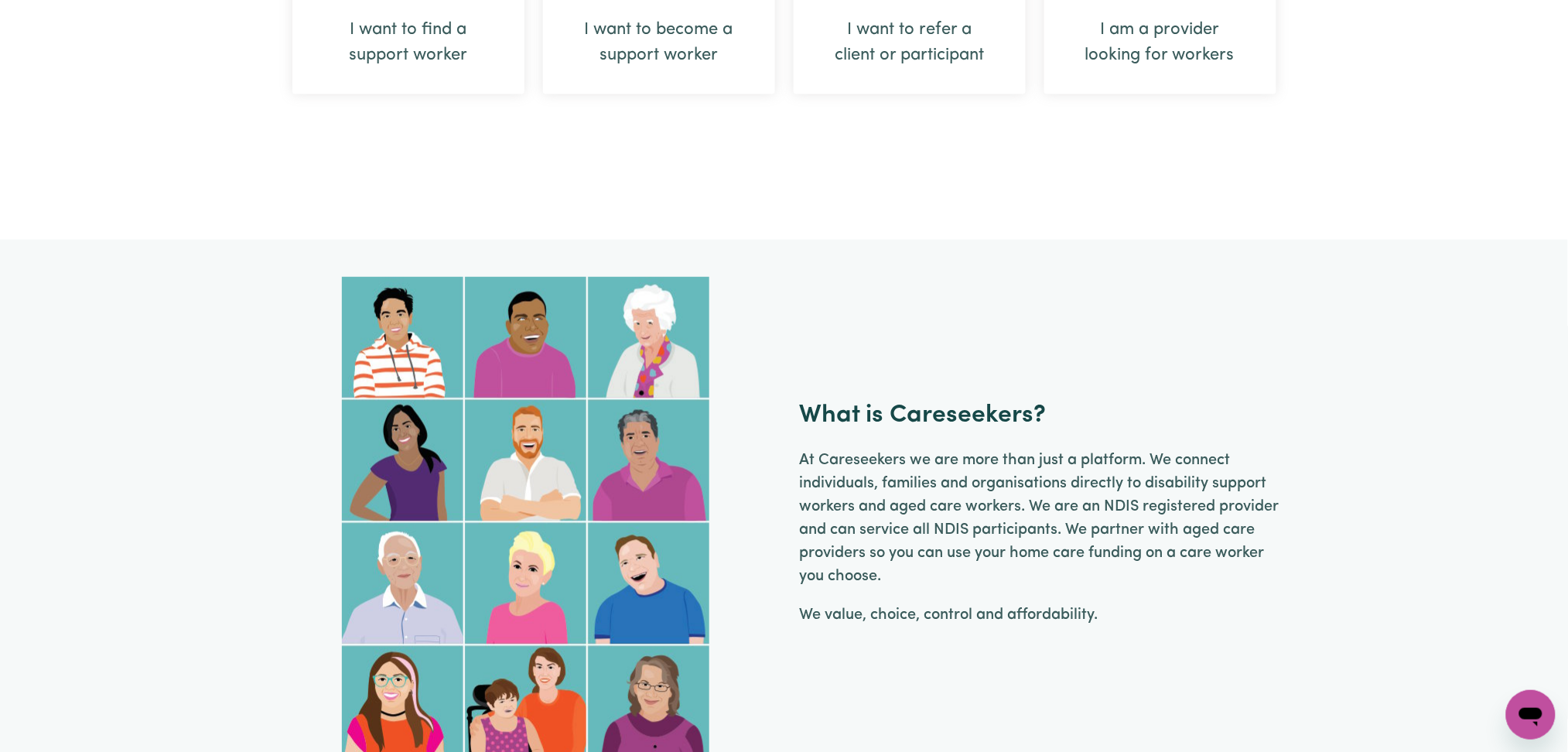 drag, startPoint x: 1168, startPoint y: 1, endPoint x: 1171, endPoint y: 316, distance: 315.01429 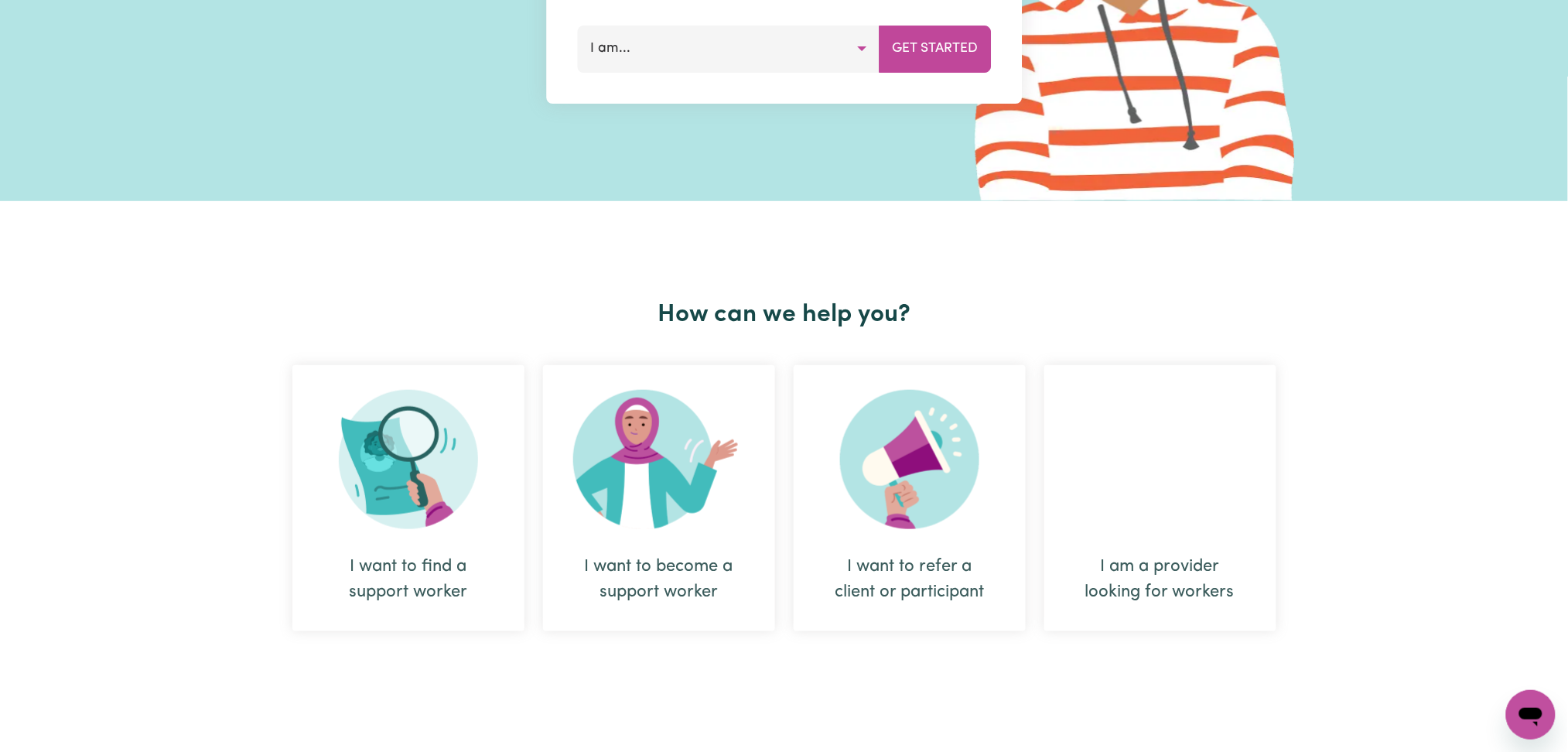 scroll, scrollTop: 0, scrollLeft: 0, axis: both 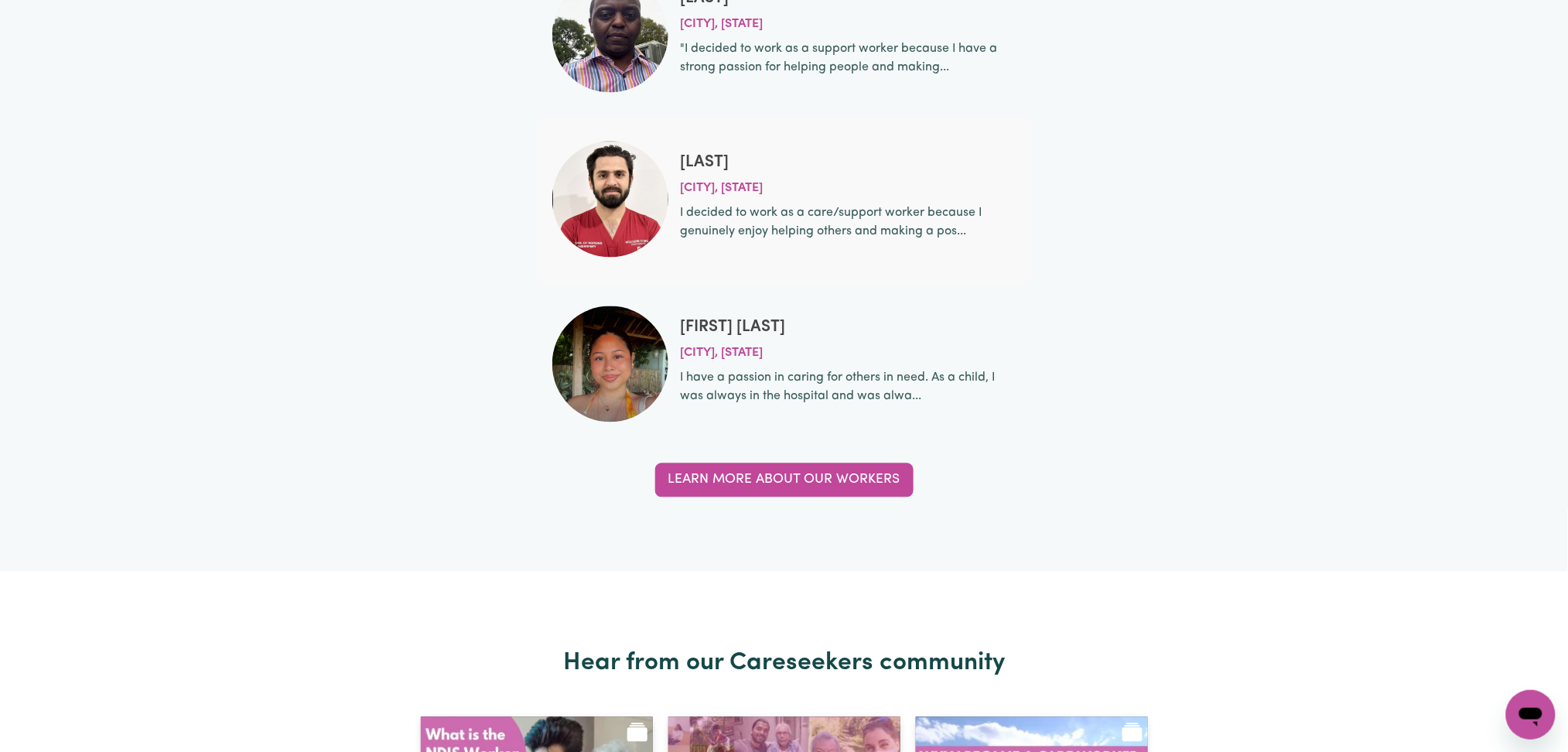 click on "Meet our care and support workers [LAST] [CITY], [STATE] "I decided to work as a support worker because I have a strong passion for helping people and making... [LAST] [CITY], [STATE] I decided to work as a care/support worker because I genuinely enjoy helping others and making a pos... [FIRST] [LAST] [CITY], [STATE] I have a passion in caring for others in need. As a child, I was always in the hospital and was alwa... Learn more about our workers" at bounding box center [784, 214] 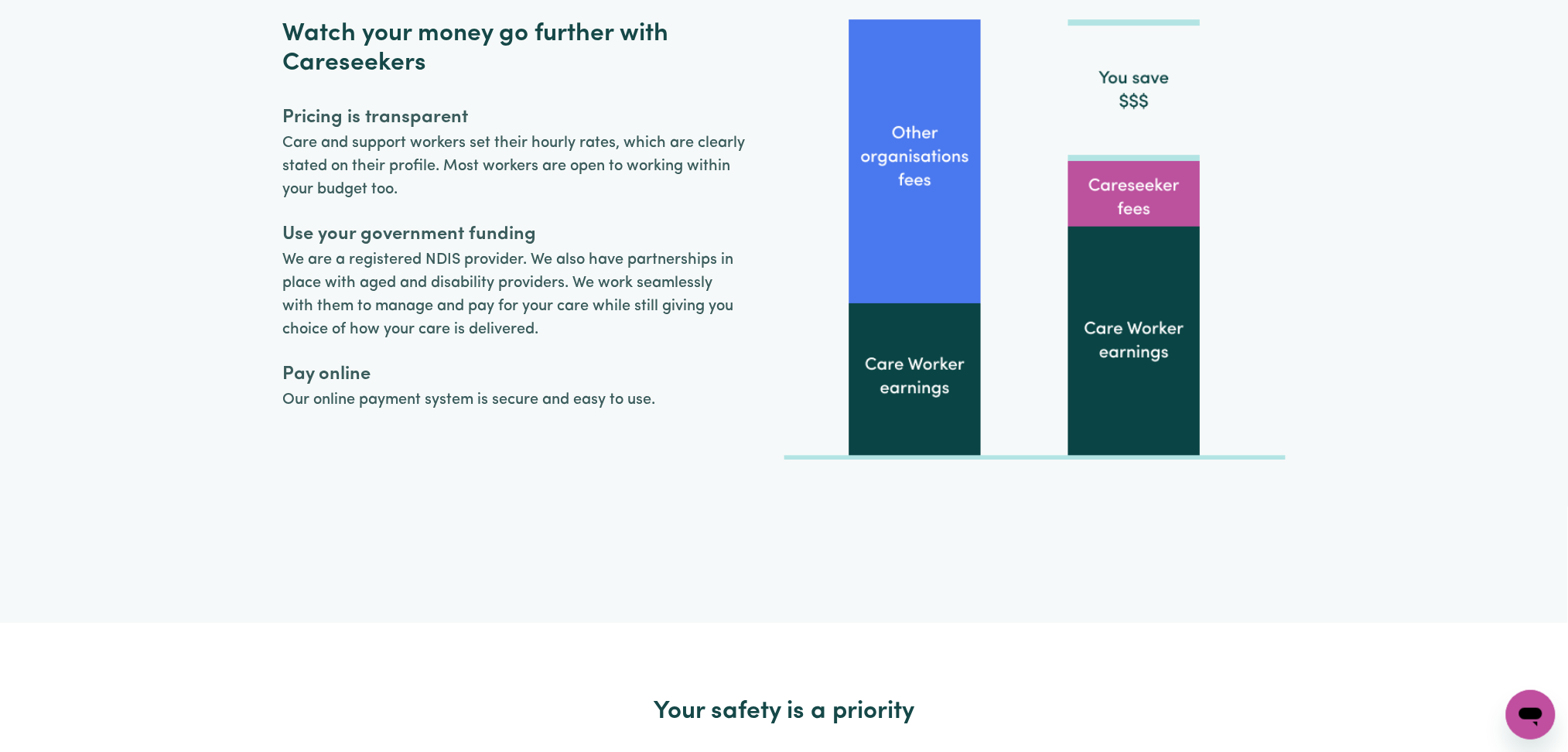scroll, scrollTop: 3833, scrollLeft: 0, axis: vertical 